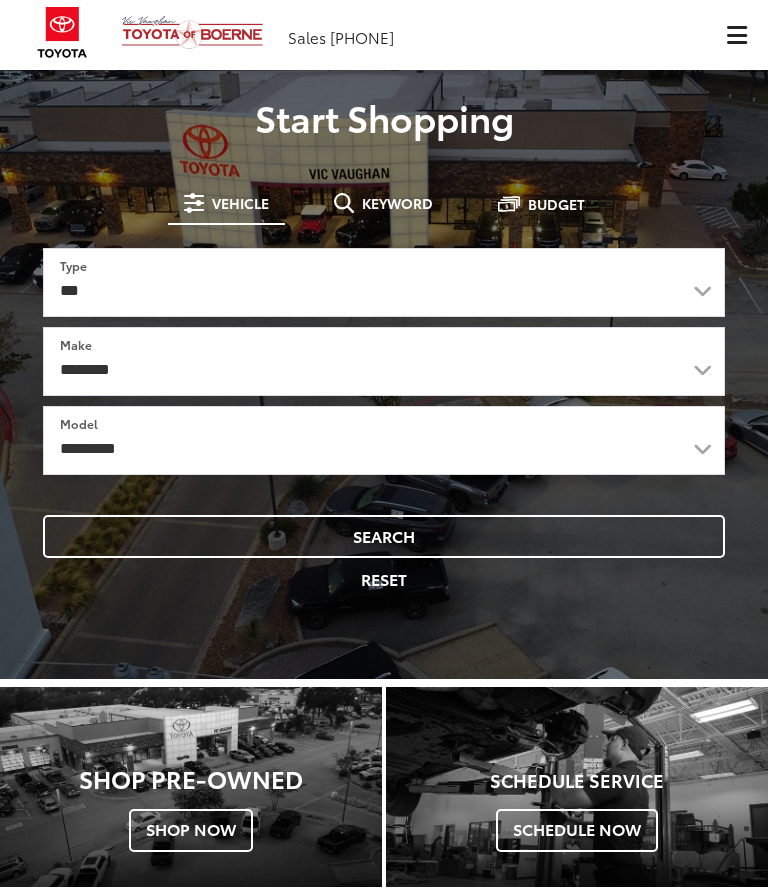 scroll, scrollTop: 0, scrollLeft: 0, axis: both 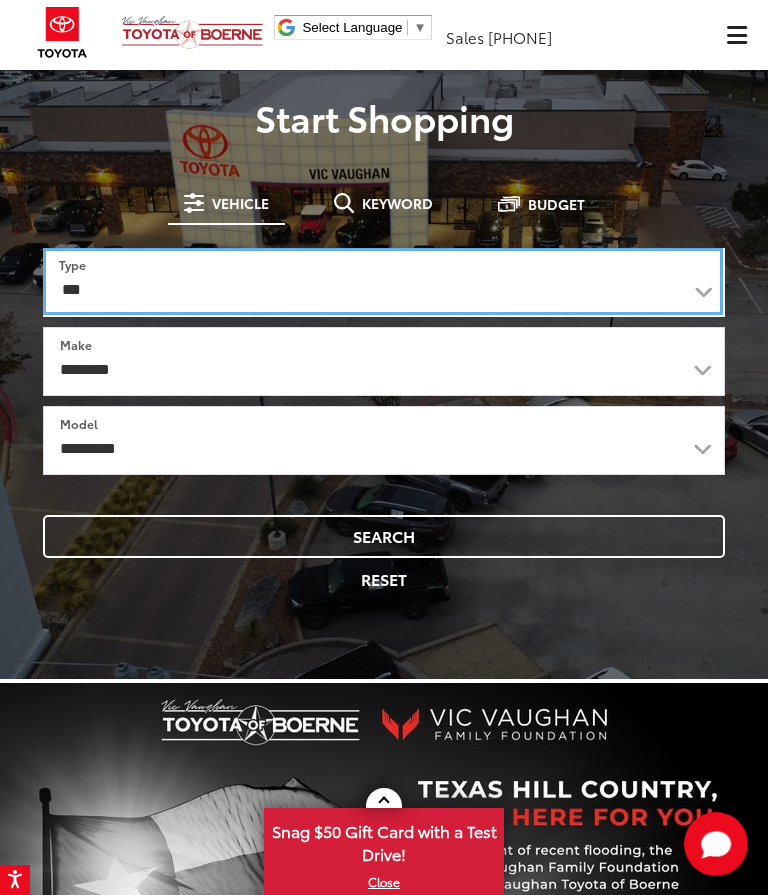 click on "***
***
****
*********" at bounding box center [383, 281] 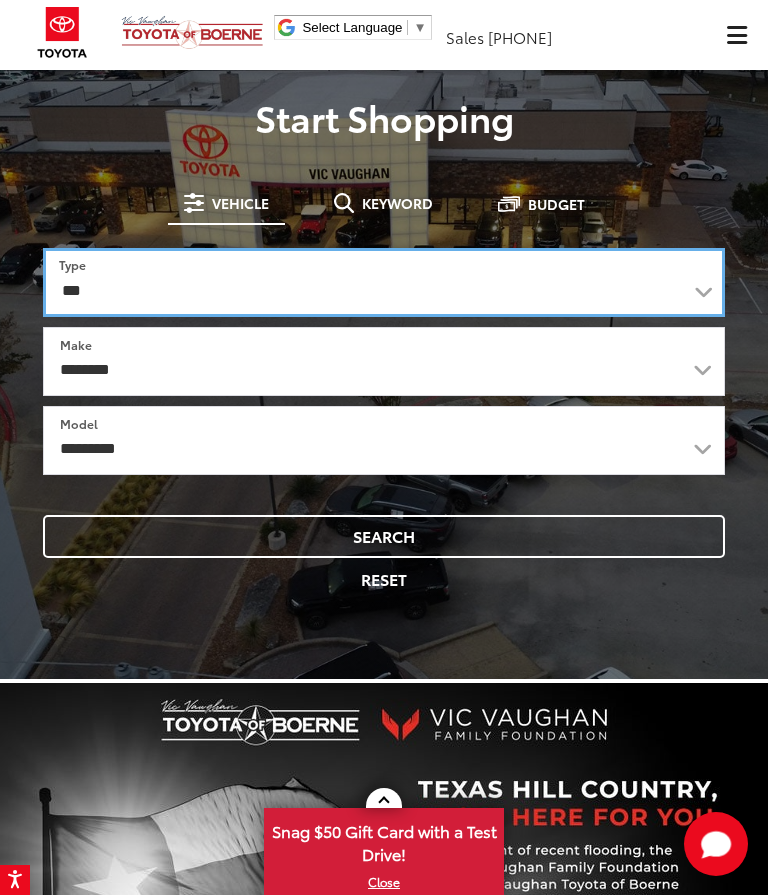 select on "******" 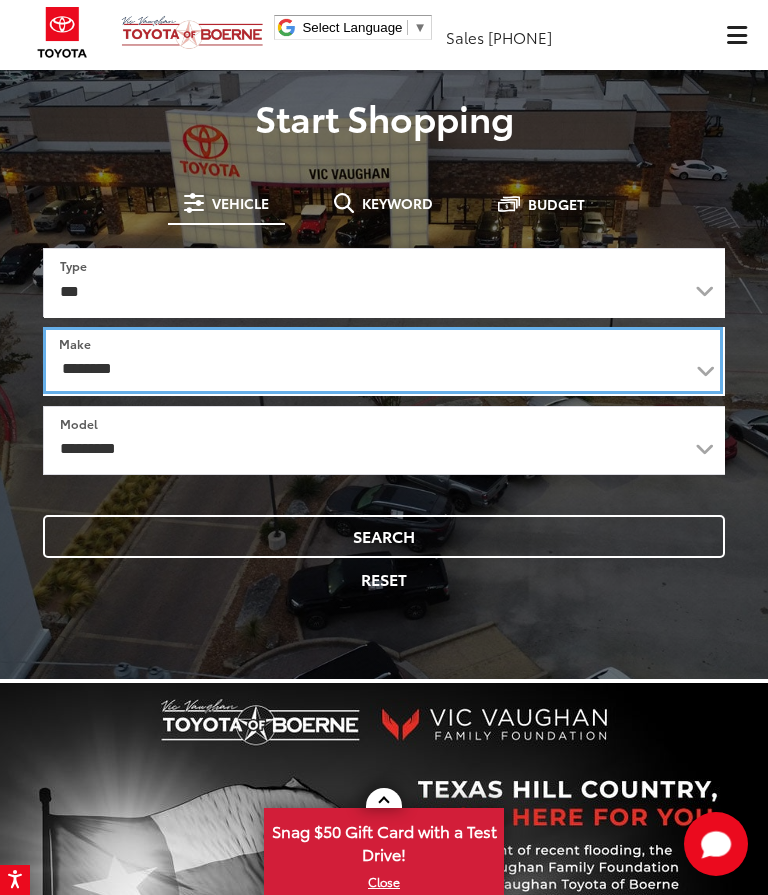 click on "**********" at bounding box center (383, 360) 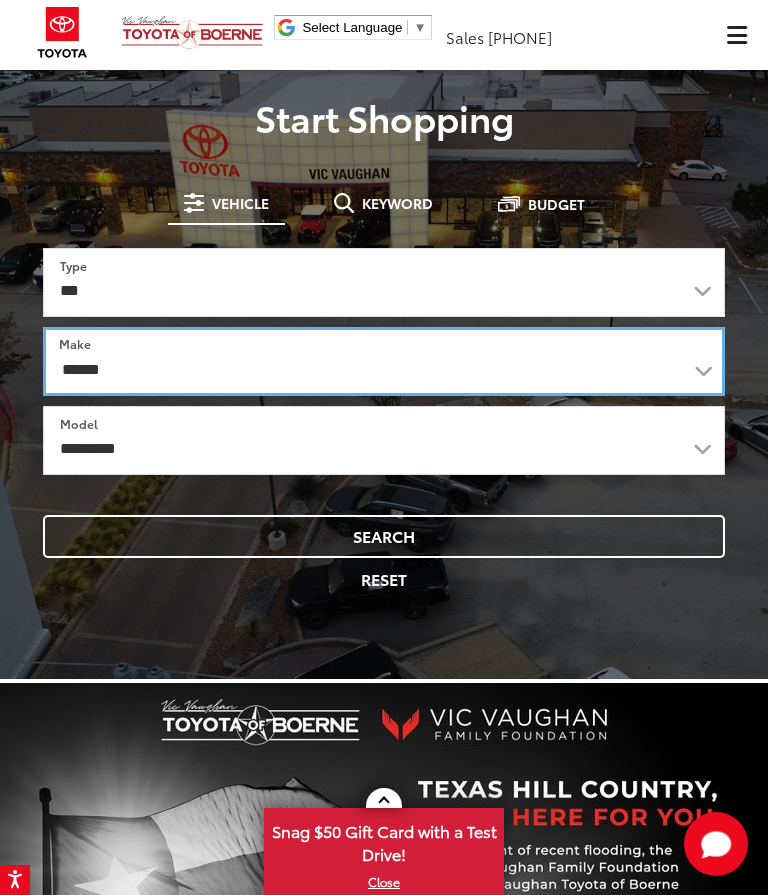click on "**********" at bounding box center [384, 361] 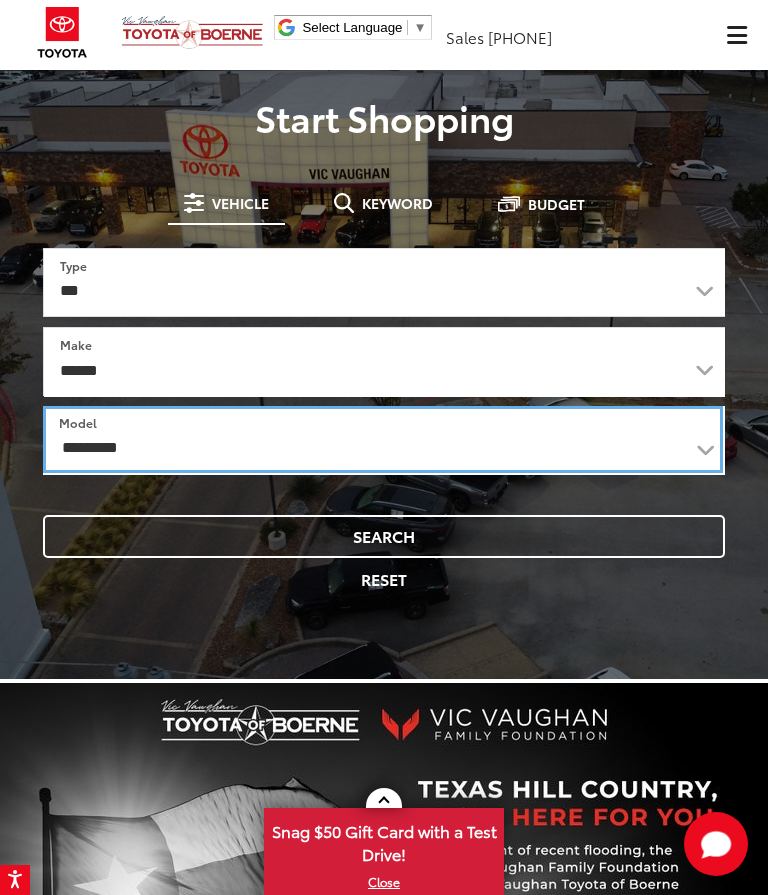 click on "**********" at bounding box center [383, 439] 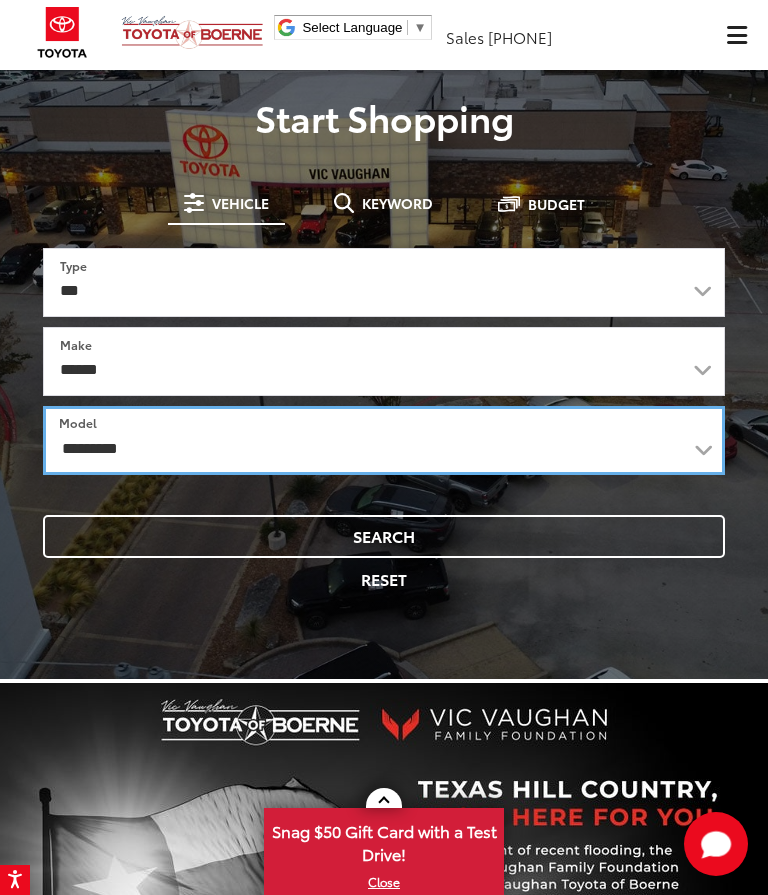 select on "******" 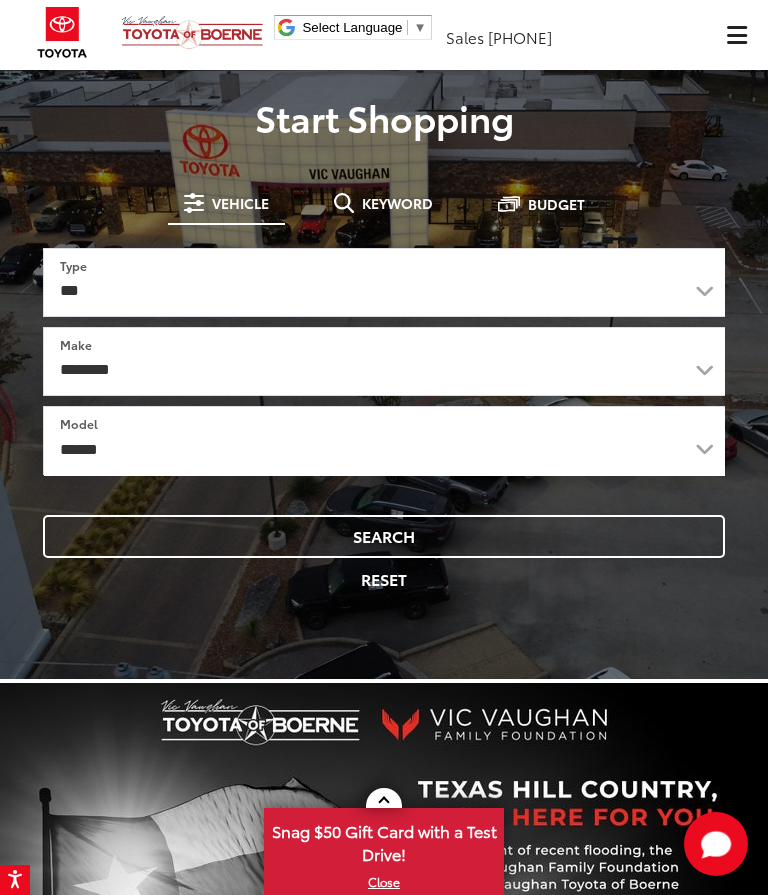 click on "Search" at bounding box center [384, 536] 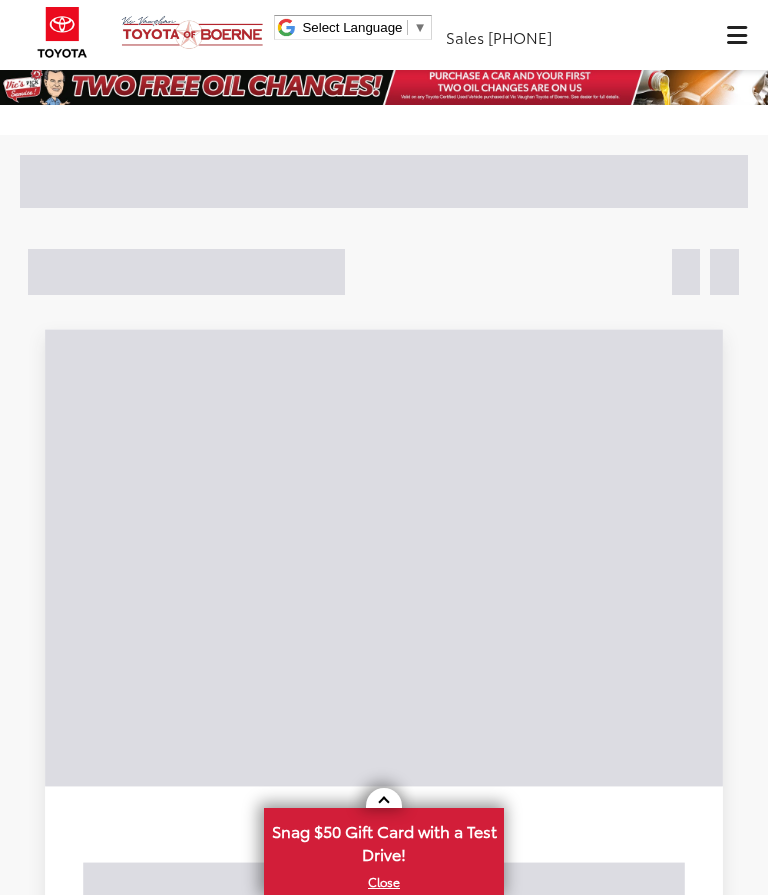 scroll, scrollTop: 0, scrollLeft: 0, axis: both 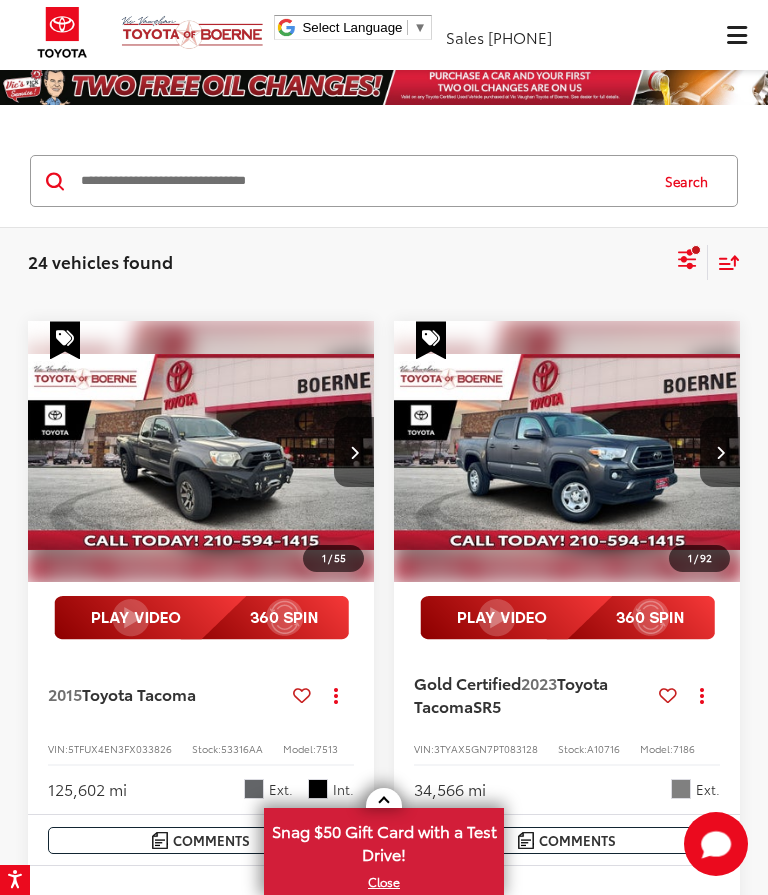 click at bounding box center [201, 452] 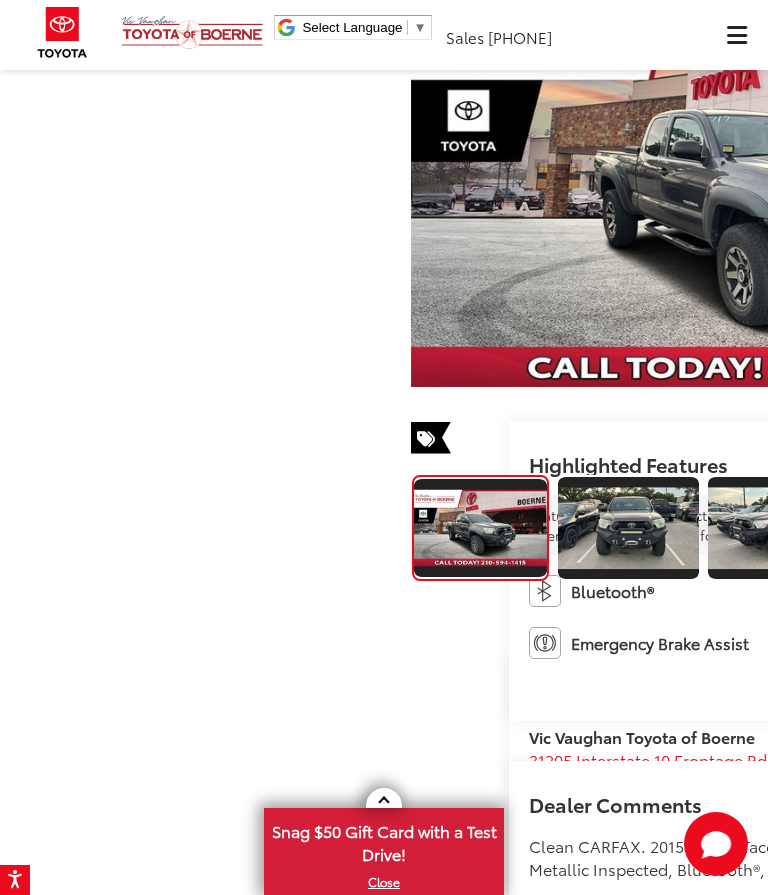 scroll, scrollTop: 214, scrollLeft: 0, axis: vertical 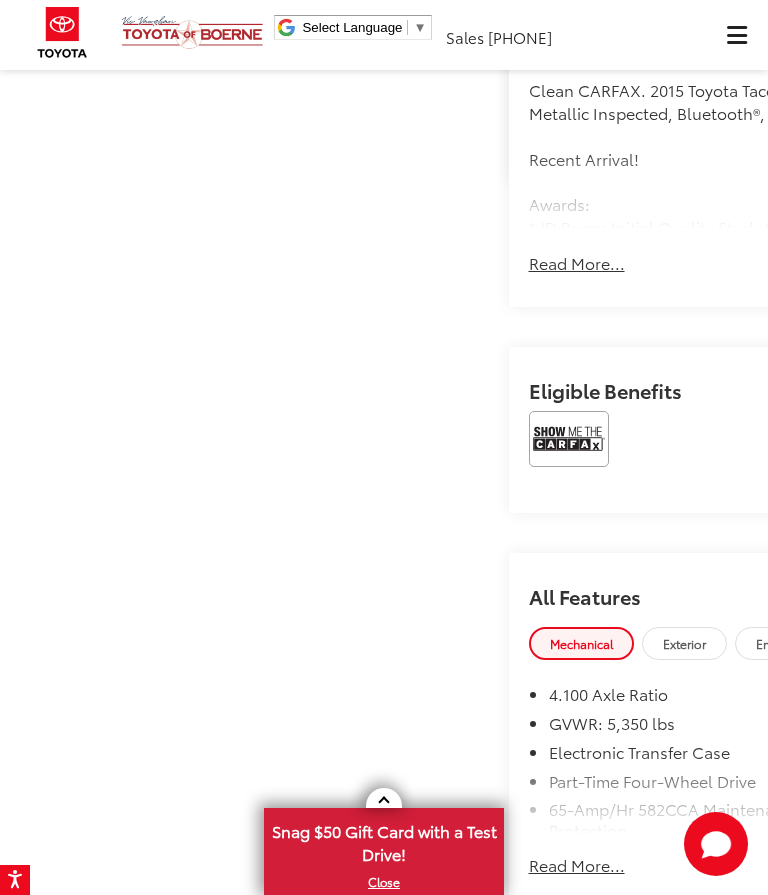 click at bounding box center [768, -288] 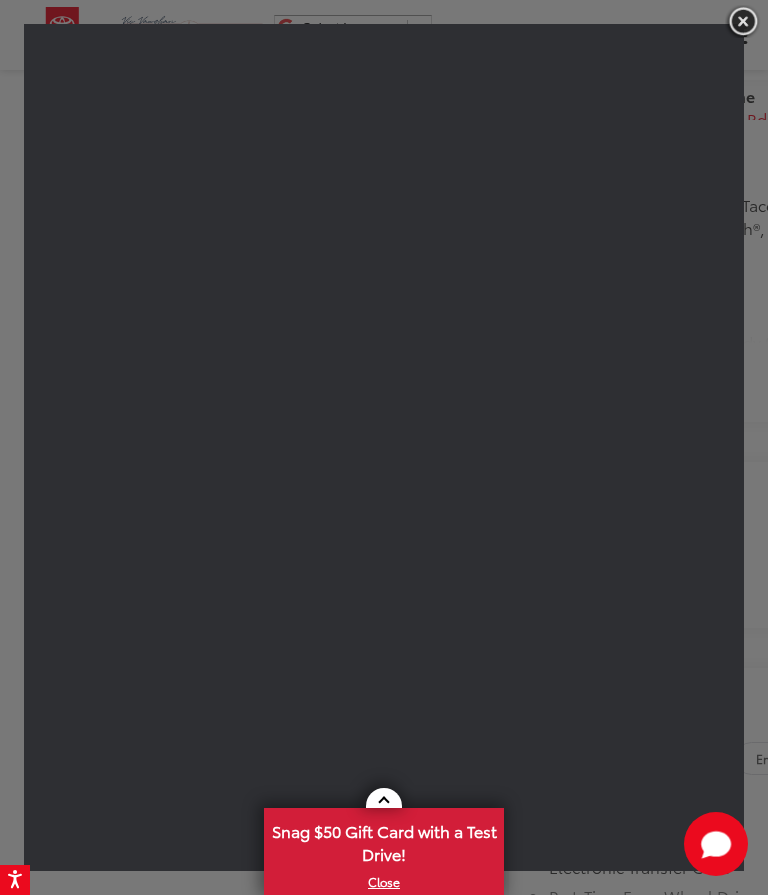 scroll, scrollTop: 857, scrollLeft: 0, axis: vertical 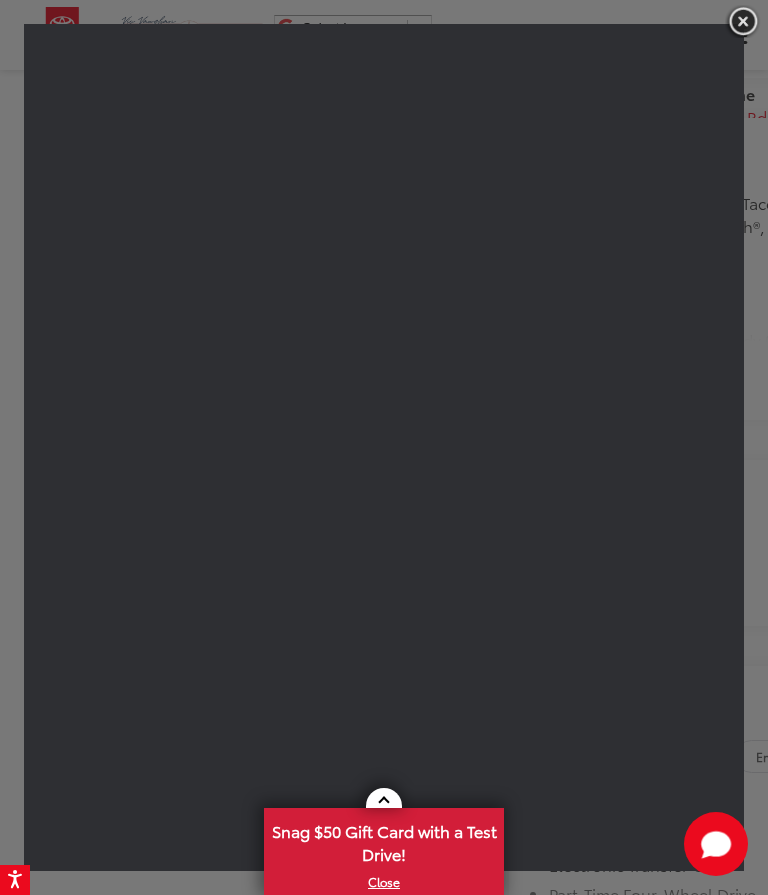 click at bounding box center [384, 798] 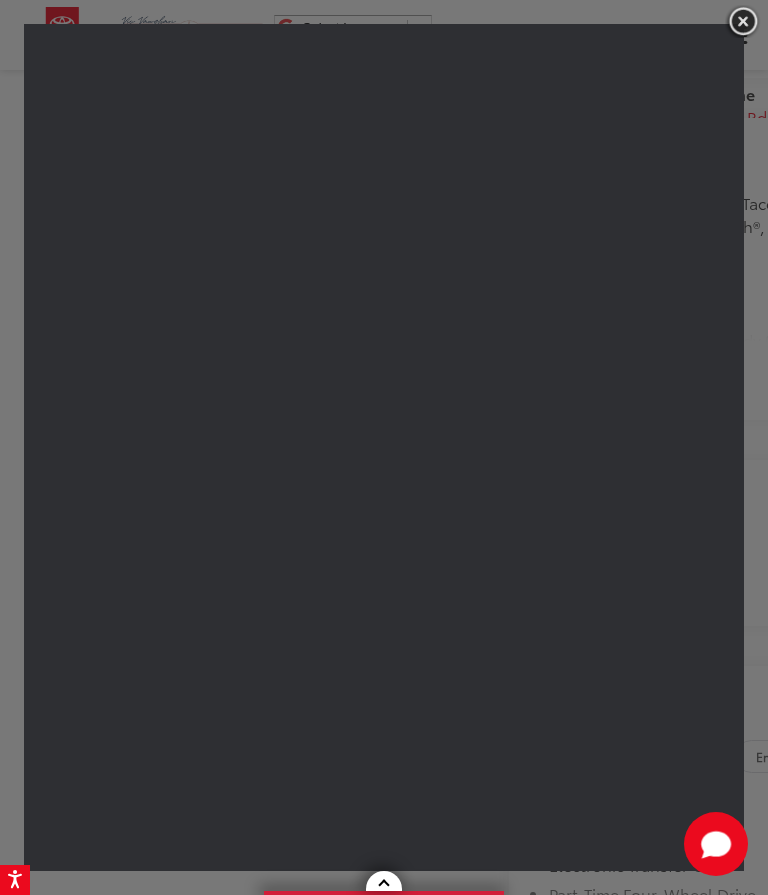 scroll, scrollTop: 907, scrollLeft: 0, axis: vertical 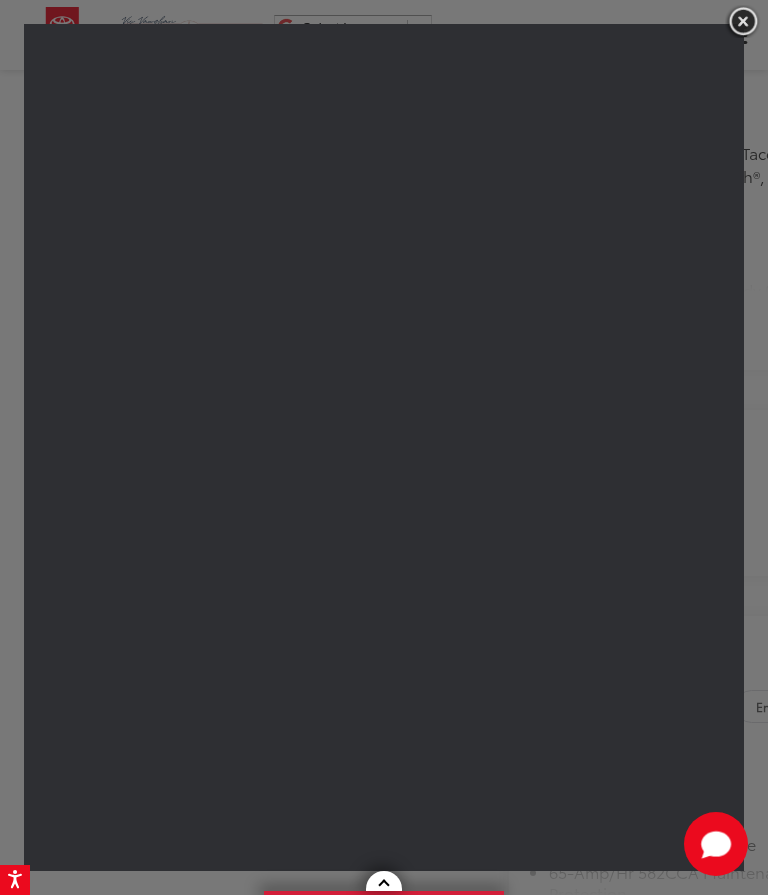 click at bounding box center [384, 881] 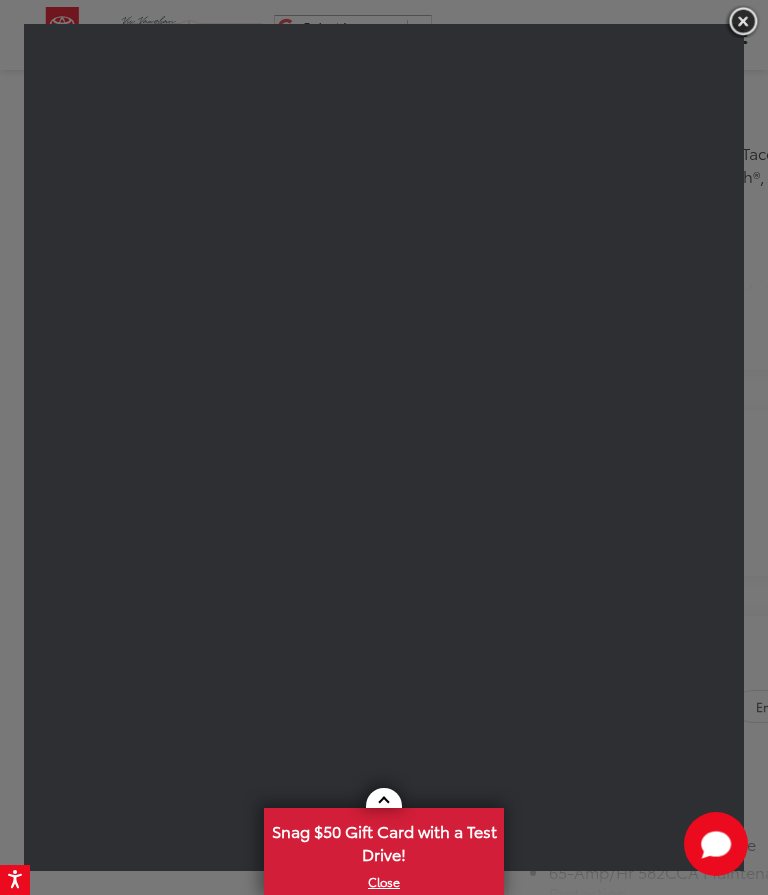 click on "X" at bounding box center (384, 882) 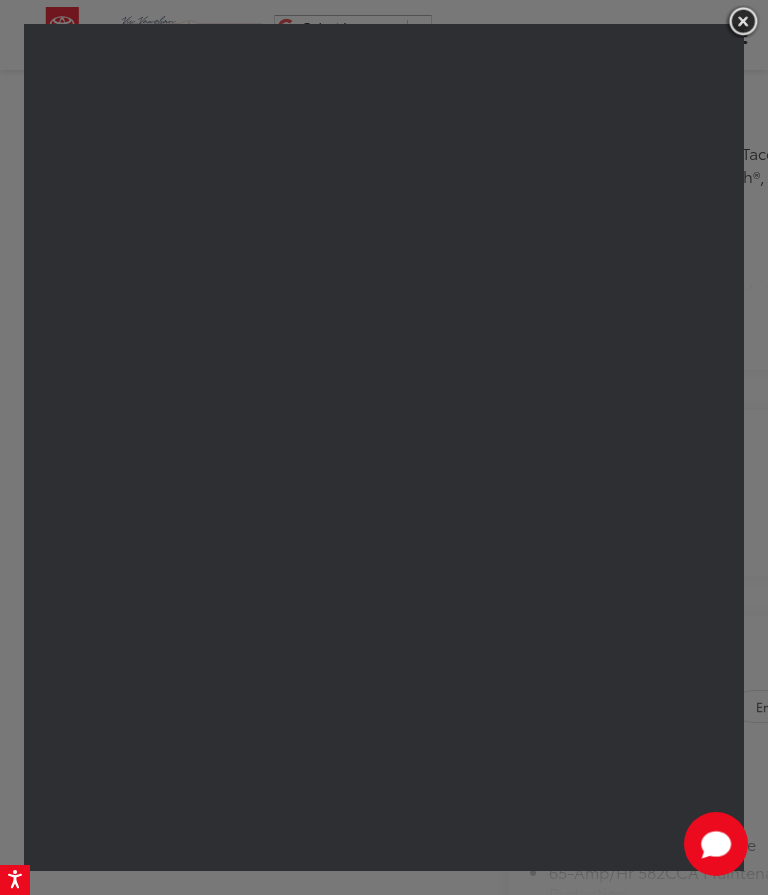 click at bounding box center (743, 21) 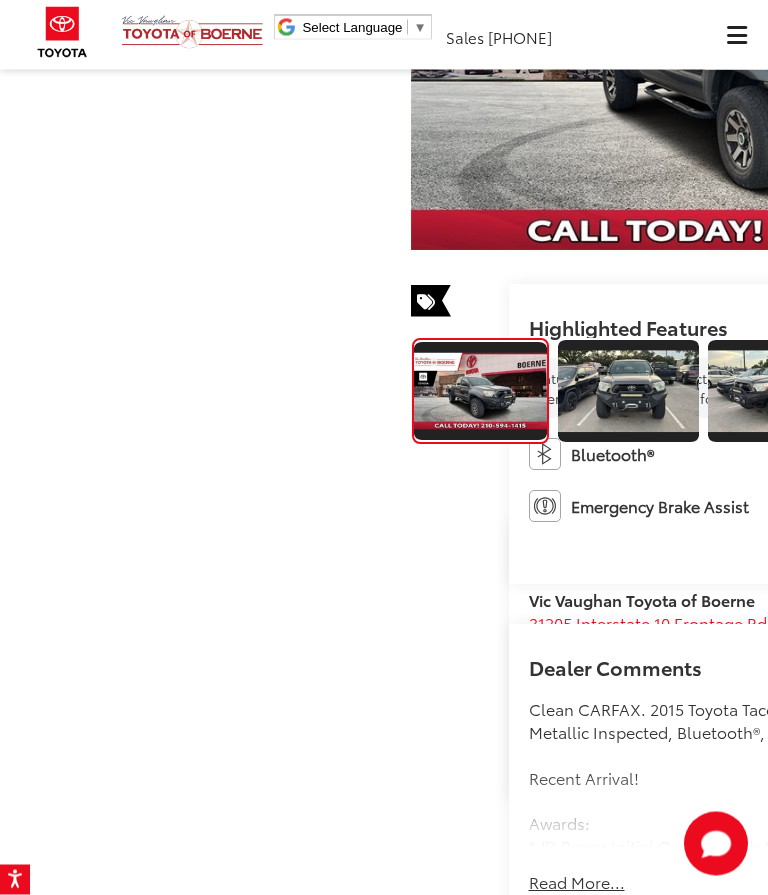 scroll, scrollTop: 0, scrollLeft: 0, axis: both 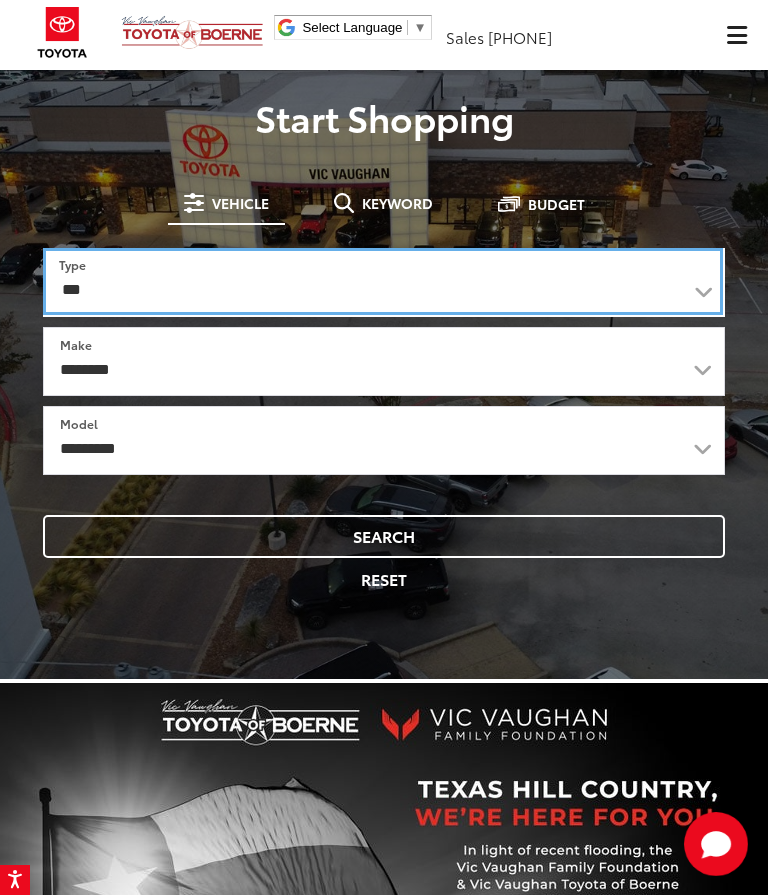 click on "***
***
****
*********" at bounding box center (383, 281) 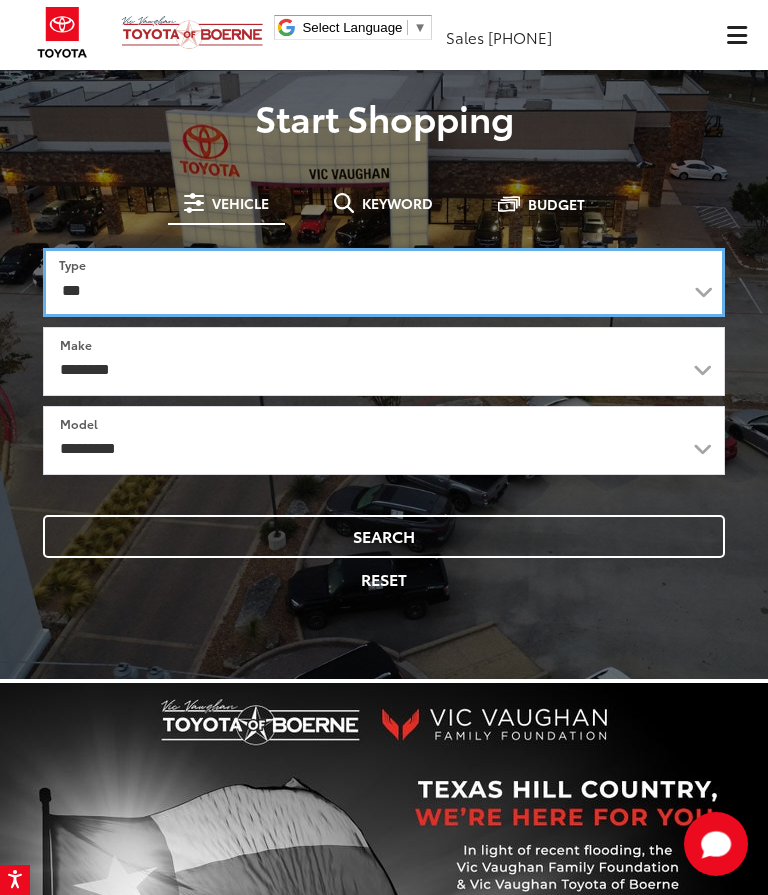 select on "******" 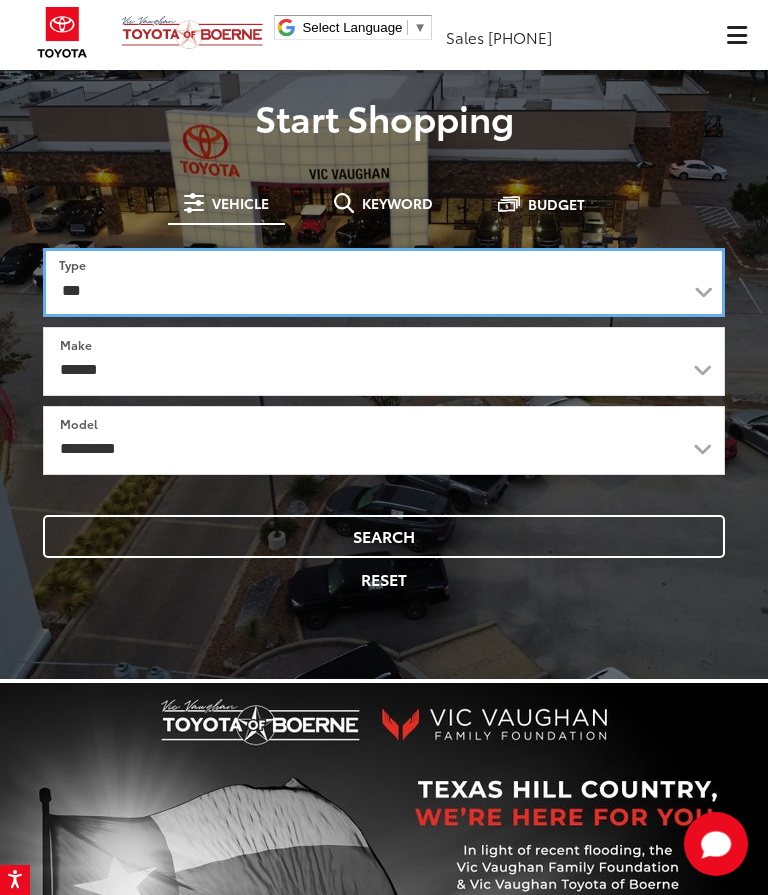 click on "***
***
****
*********" at bounding box center (384, 282) 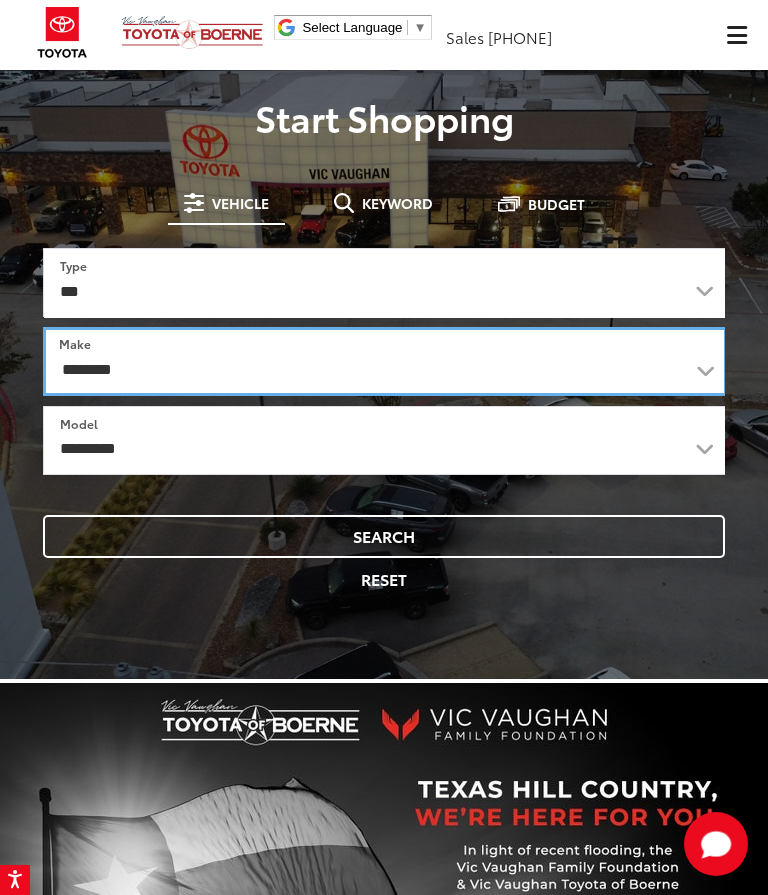 click on "**********" at bounding box center (385, 361) 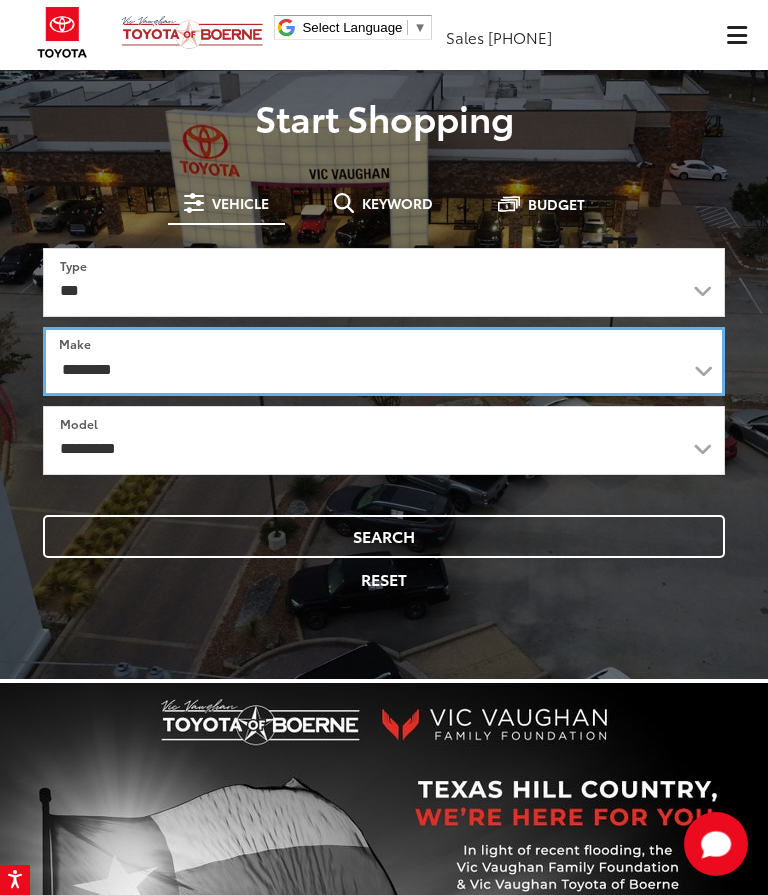select on "******" 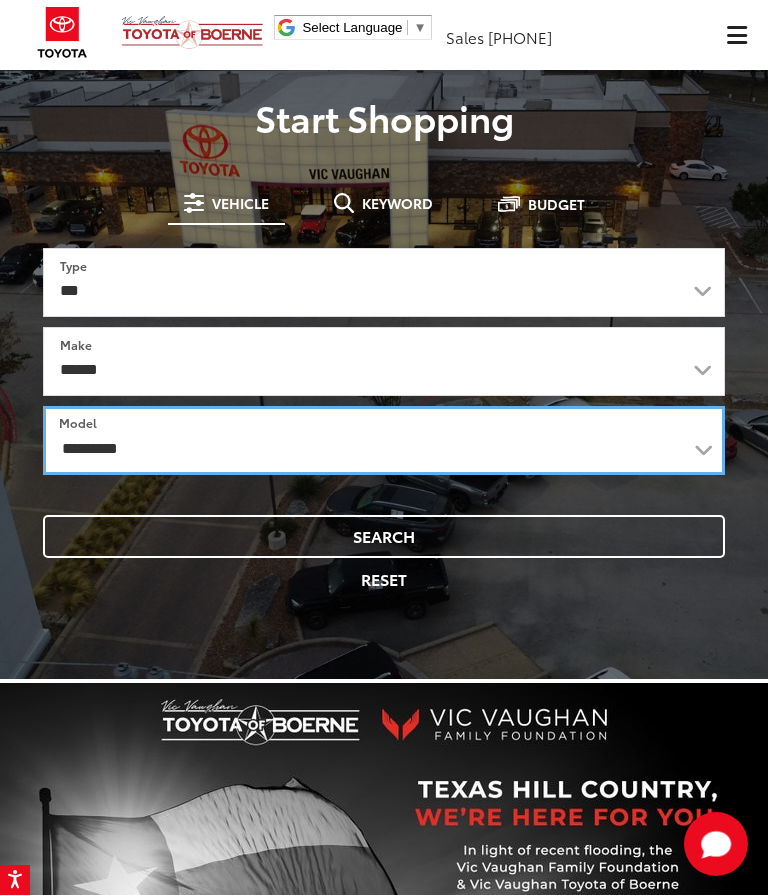 click on "**********" at bounding box center (384, 440) 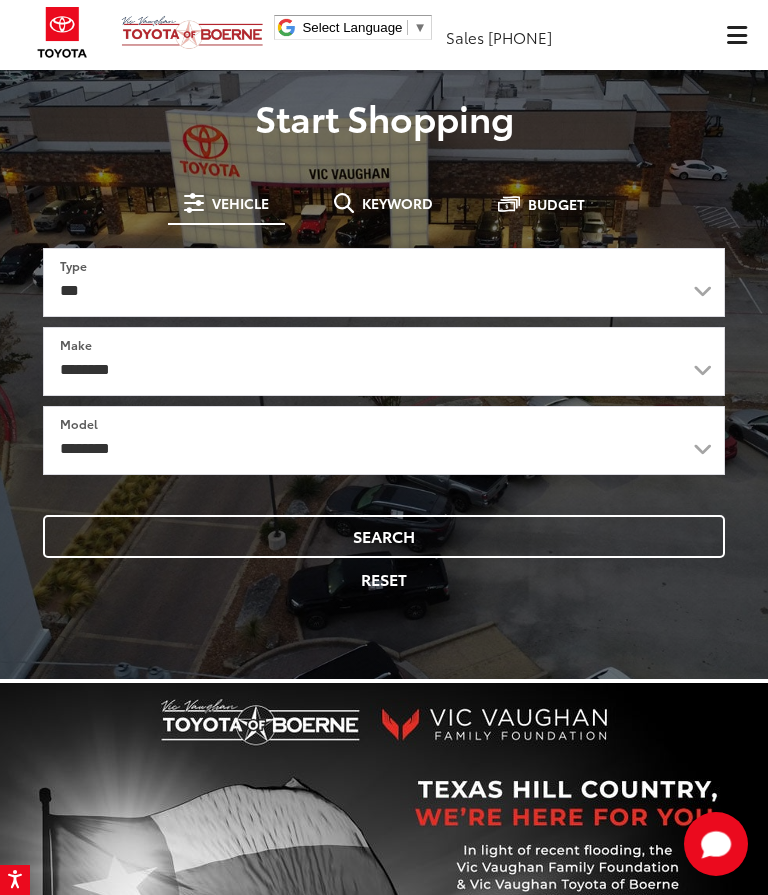 click on "Search" at bounding box center [384, 536] 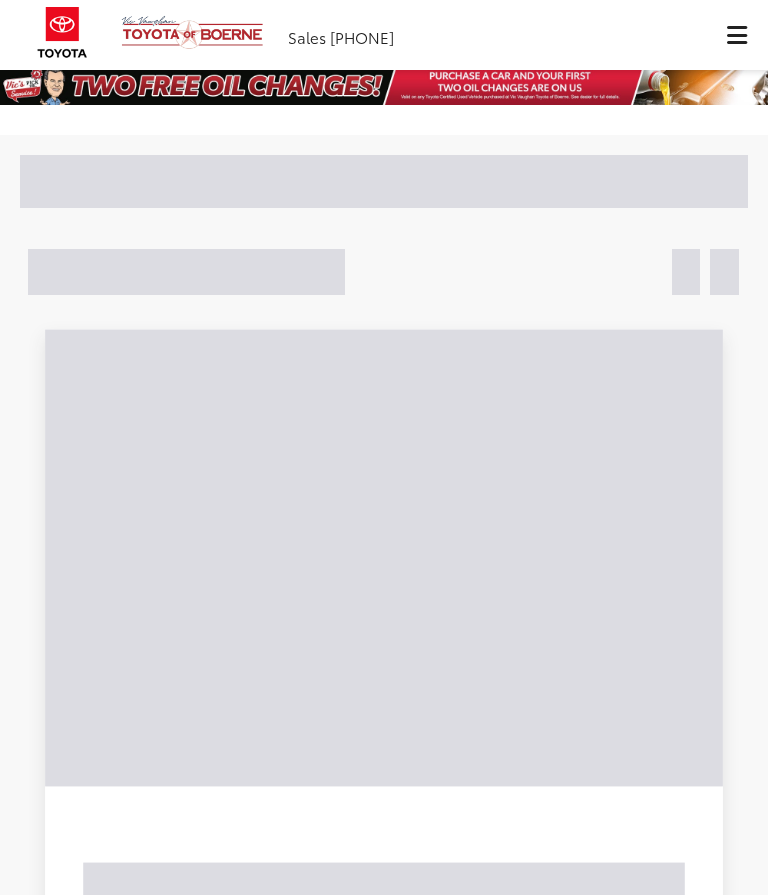 scroll, scrollTop: 0, scrollLeft: 0, axis: both 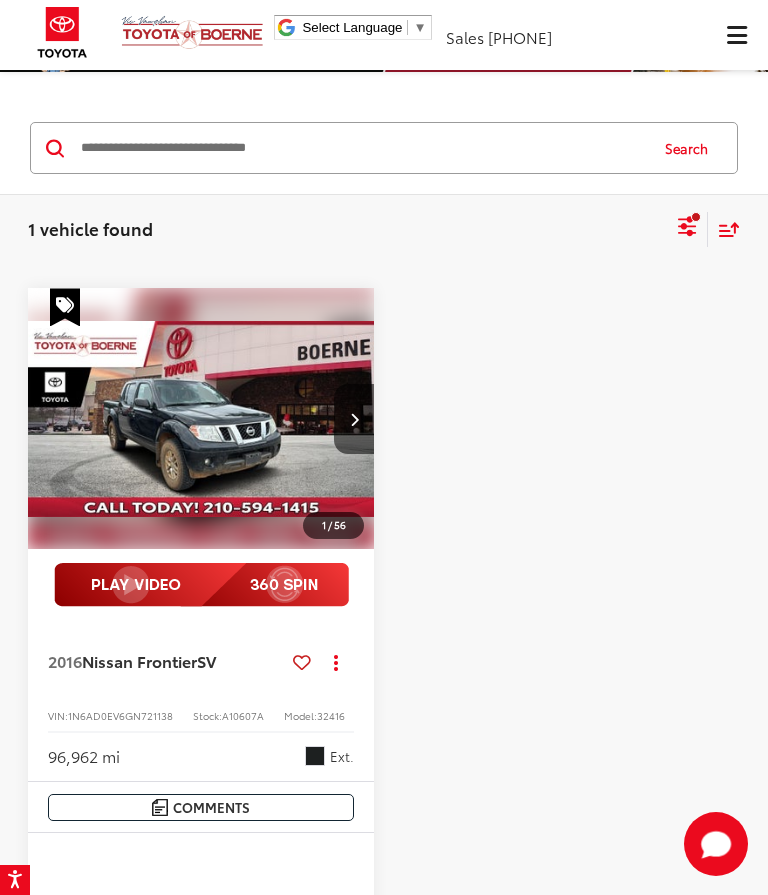 click at bounding box center (201, 419) 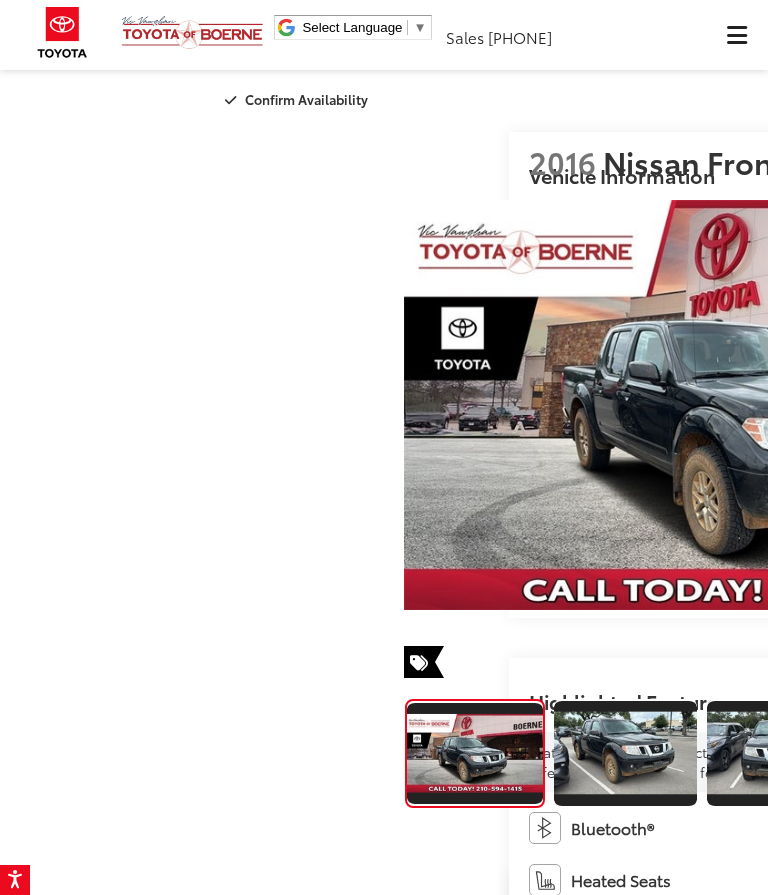 scroll, scrollTop: 119, scrollLeft: 0, axis: vertical 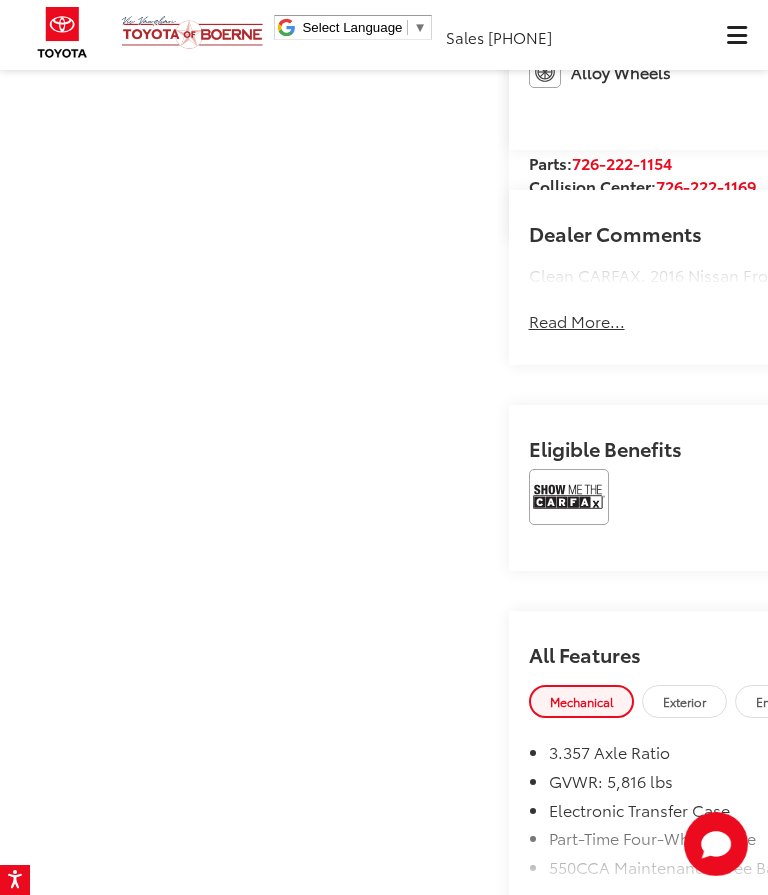 click at bounding box center (768, -230) 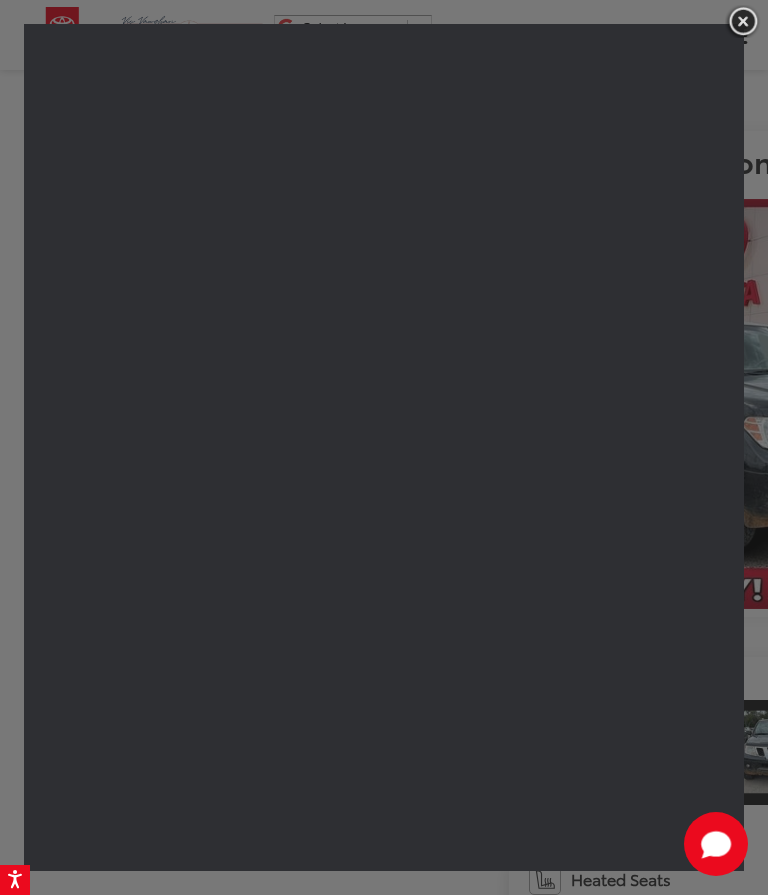 scroll, scrollTop: 0, scrollLeft: 0, axis: both 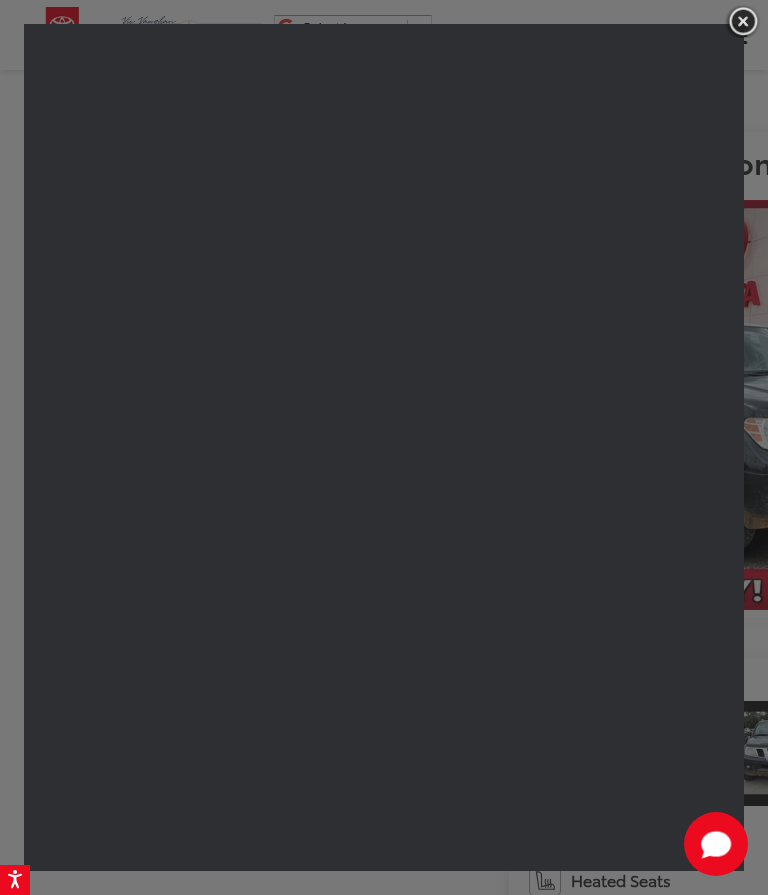 click at bounding box center [743, 21] 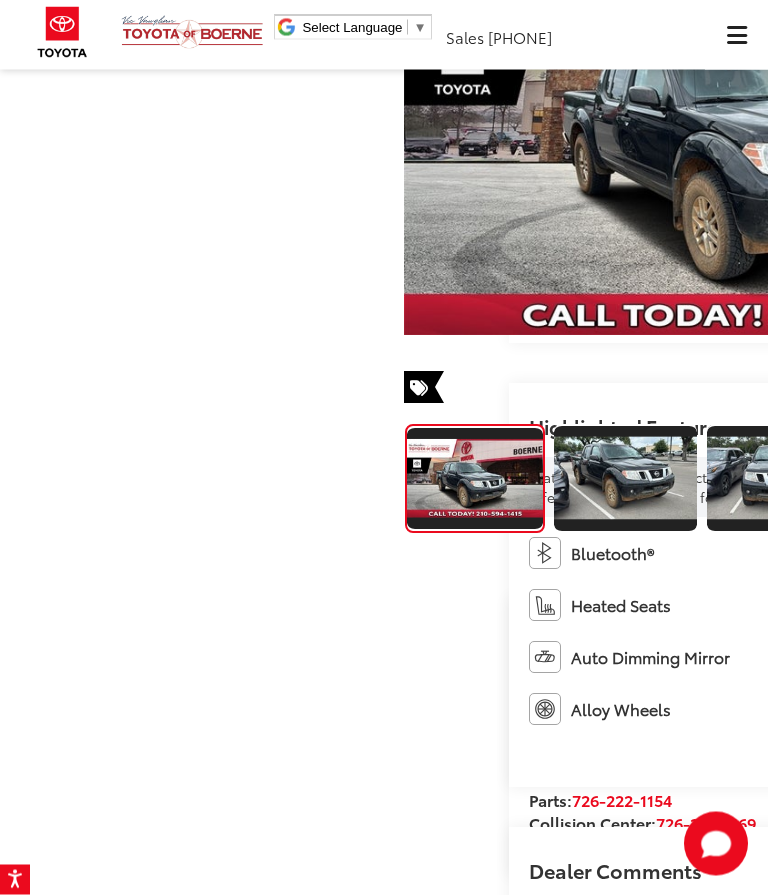 scroll, scrollTop: 297, scrollLeft: 0, axis: vertical 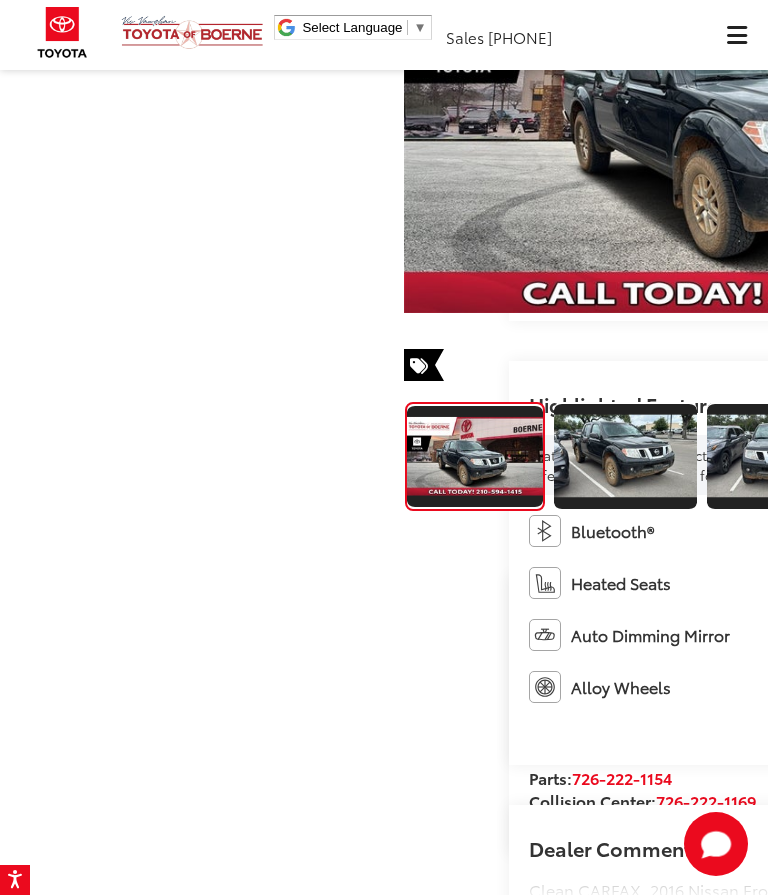 click on "Get Price Now" at bounding box center [768, 136] 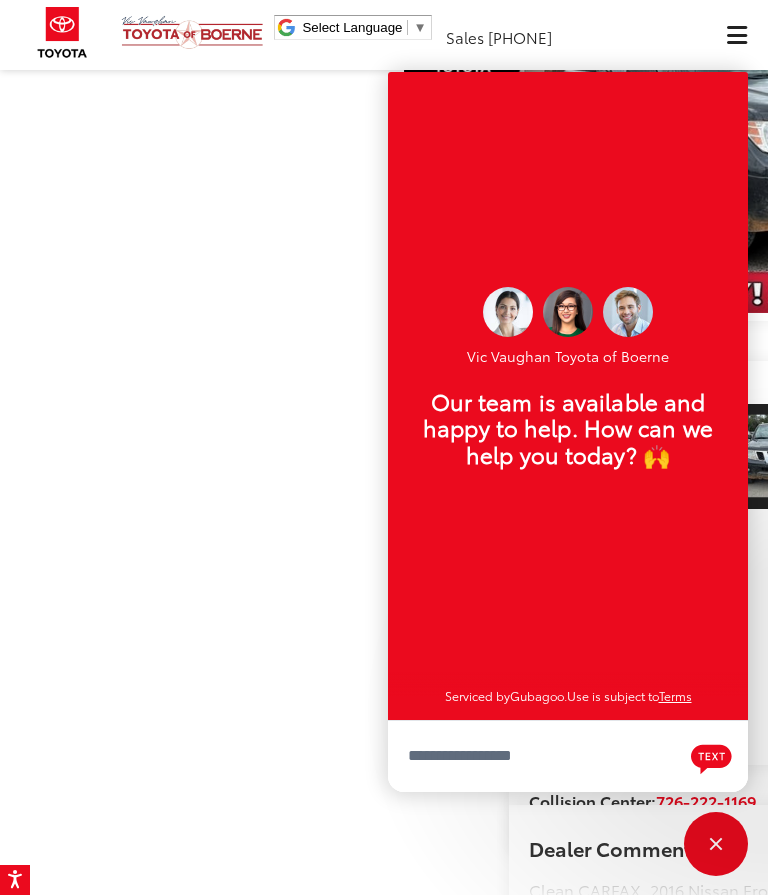 scroll, scrollTop: 23, scrollLeft: 0, axis: vertical 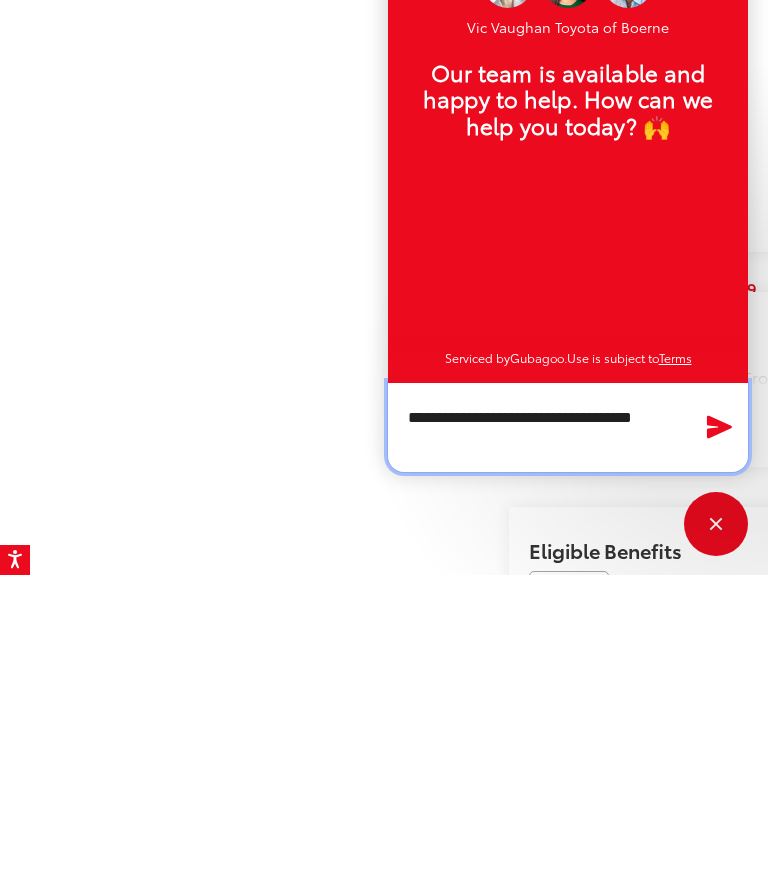 type on "**********" 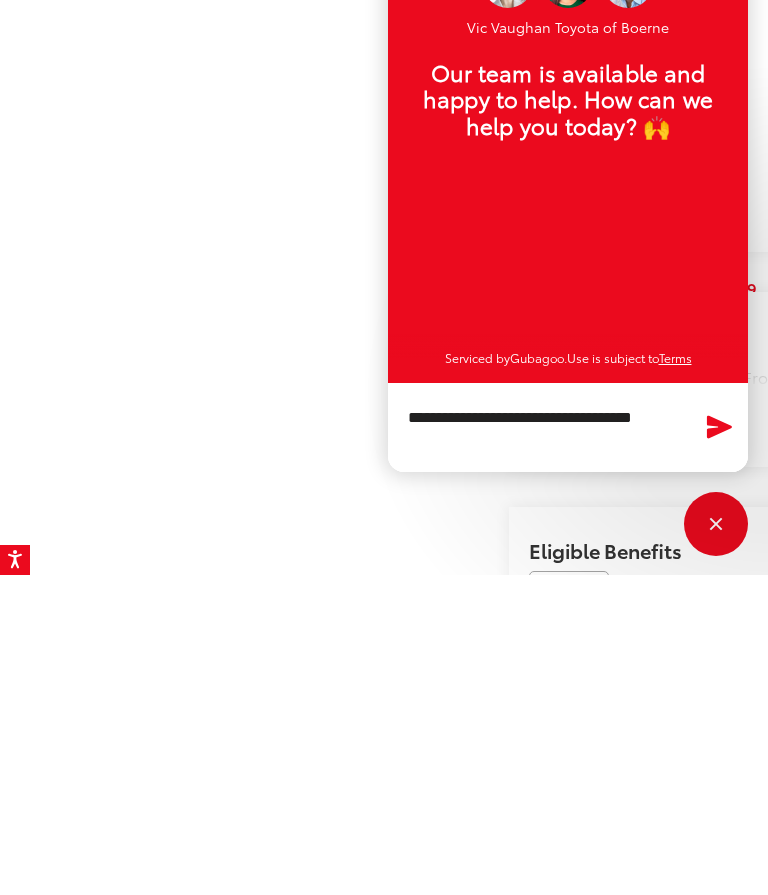 click at bounding box center [719, 747] 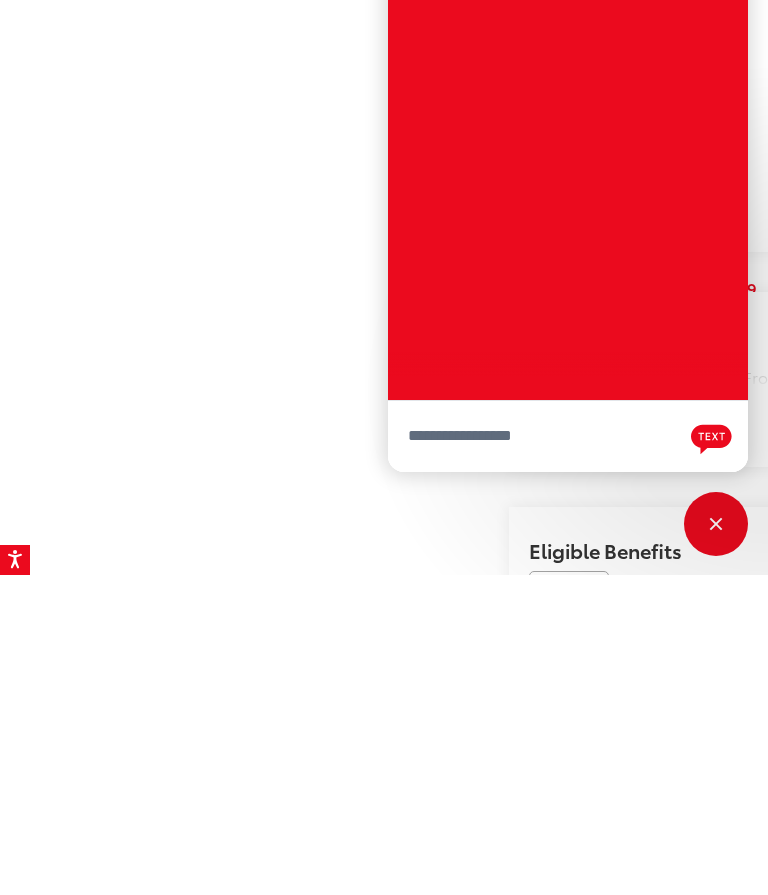 scroll, scrollTop: 810, scrollLeft: 0, axis: vertical 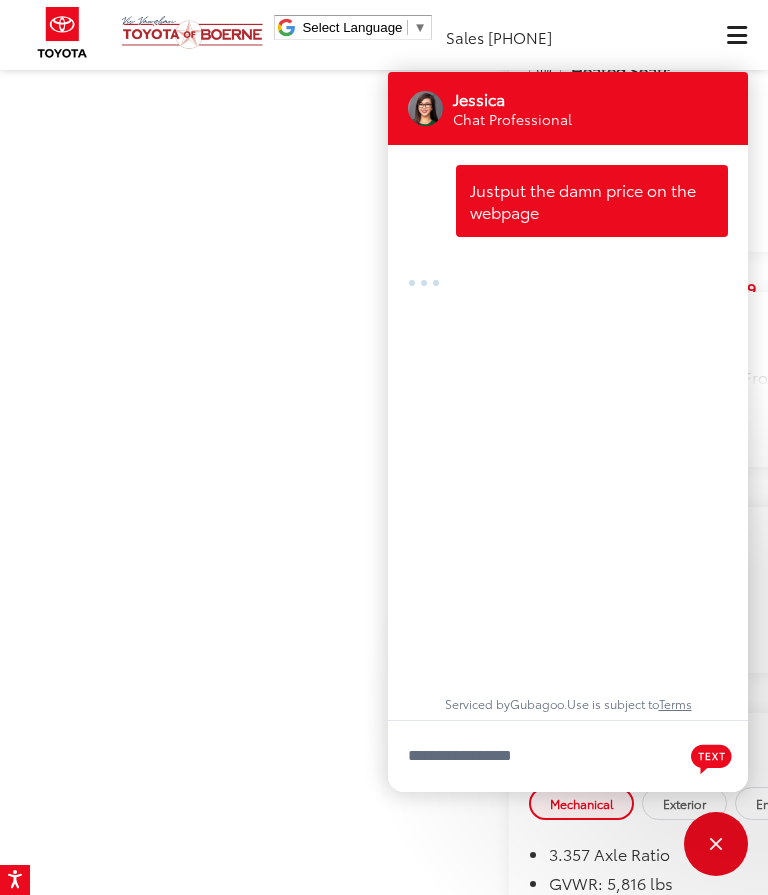 click on "2016
Nissan Frontier
SV
Copy Link
Share
Print
Buy
$16,200
Today's Price:
Check Availability
Get Price Now
Value Your Trade
$16,200
Today's Price:
Call for VIP Price
Check Availability
Get Price Now
Value Your Trade
$16,200
Today's Price:
Check Availability
Get Price Now
Value Your Trade
$16,200
Today's Price:
Call for VIP Price
Check Availability
Get Price Now
Value Your Trade
Visit our Store
," at bounding box center [768, -168] 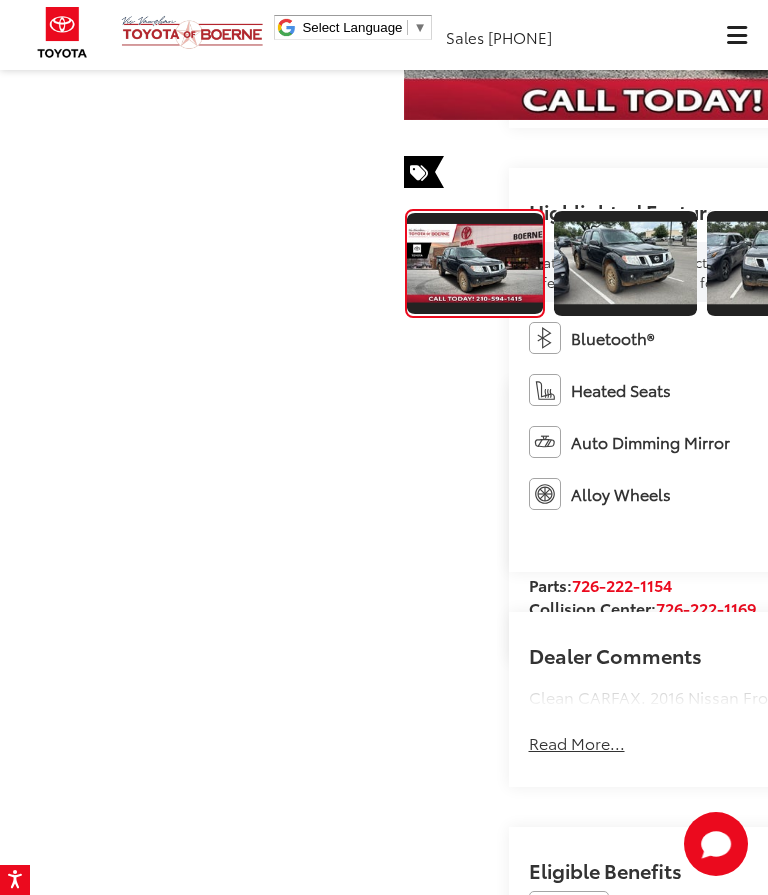 scroll, scrollTop: 469, scrollLeft: 0, axis: vertical 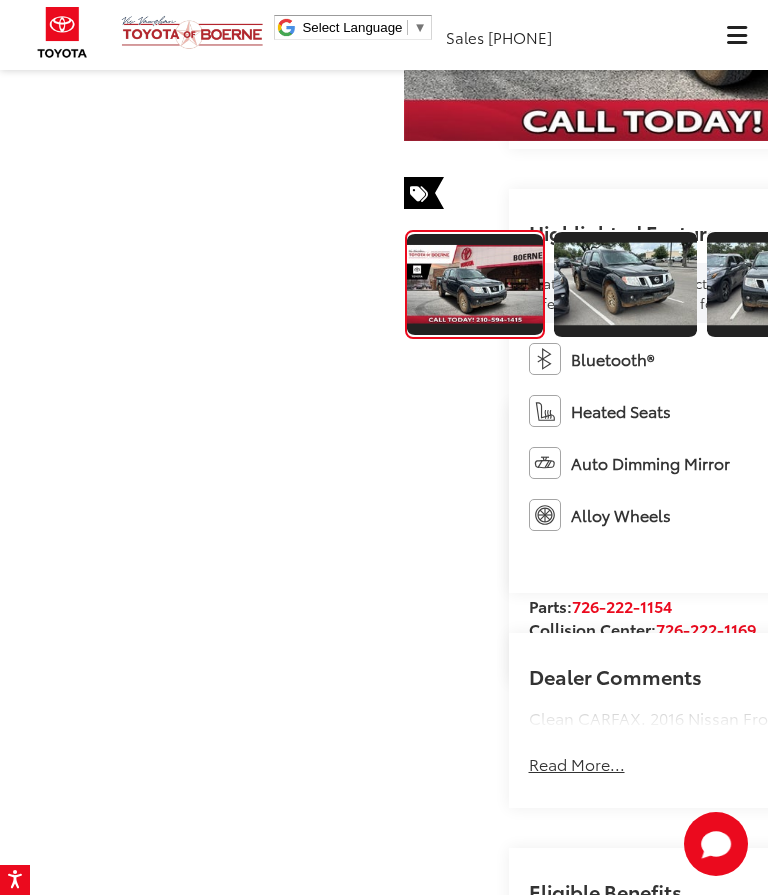 click on "Get Price Now" at bounding box center [768, -36] 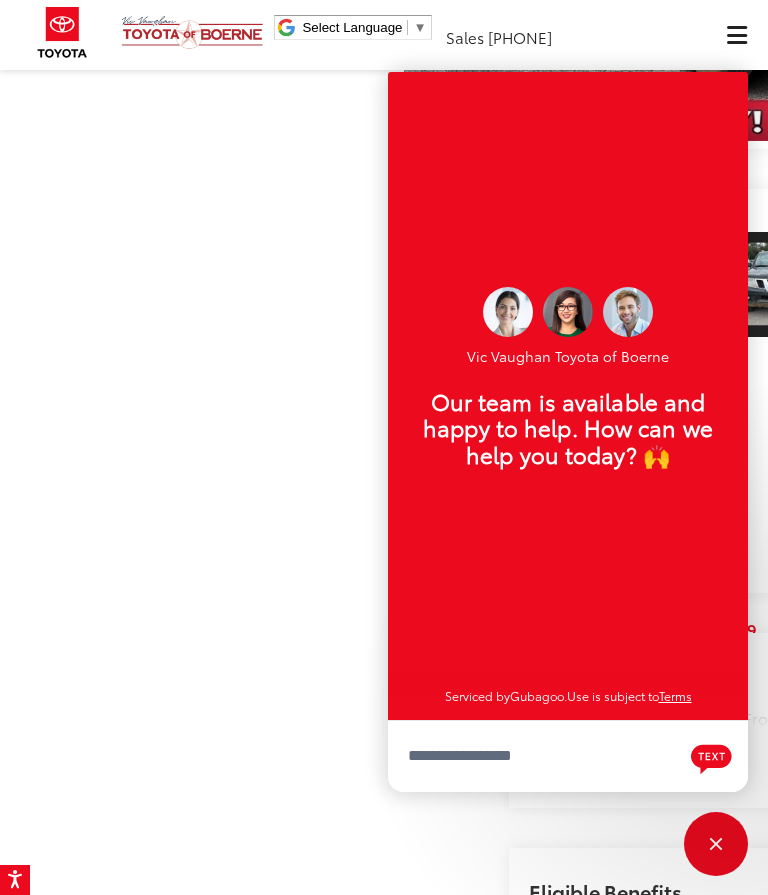 scroll, scrollTop: 24, scrollLeft: 0, axis: vertical 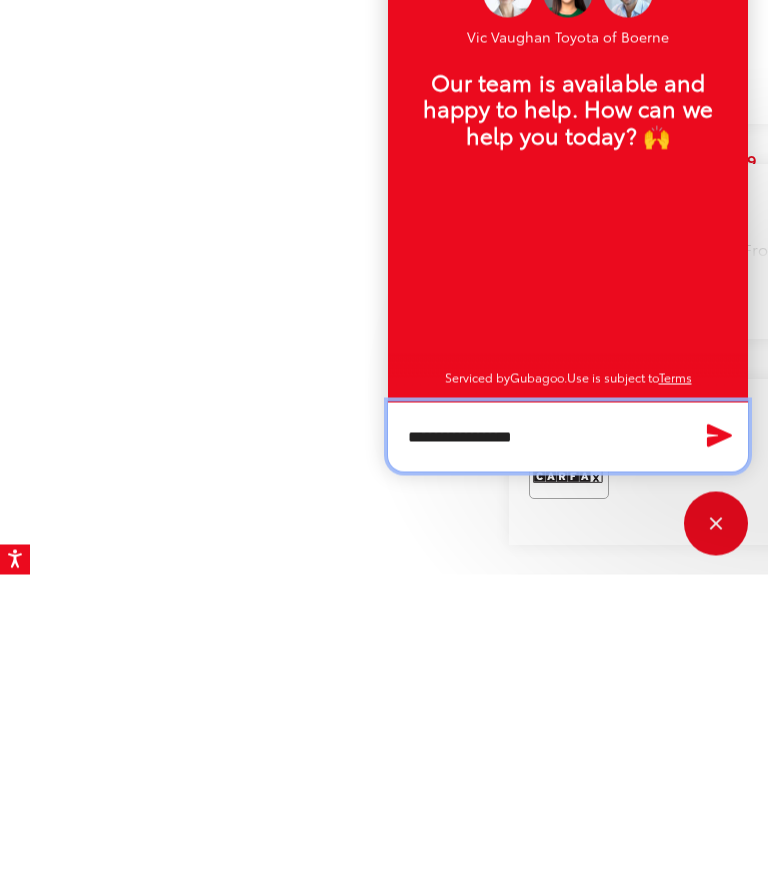 type on "**********" 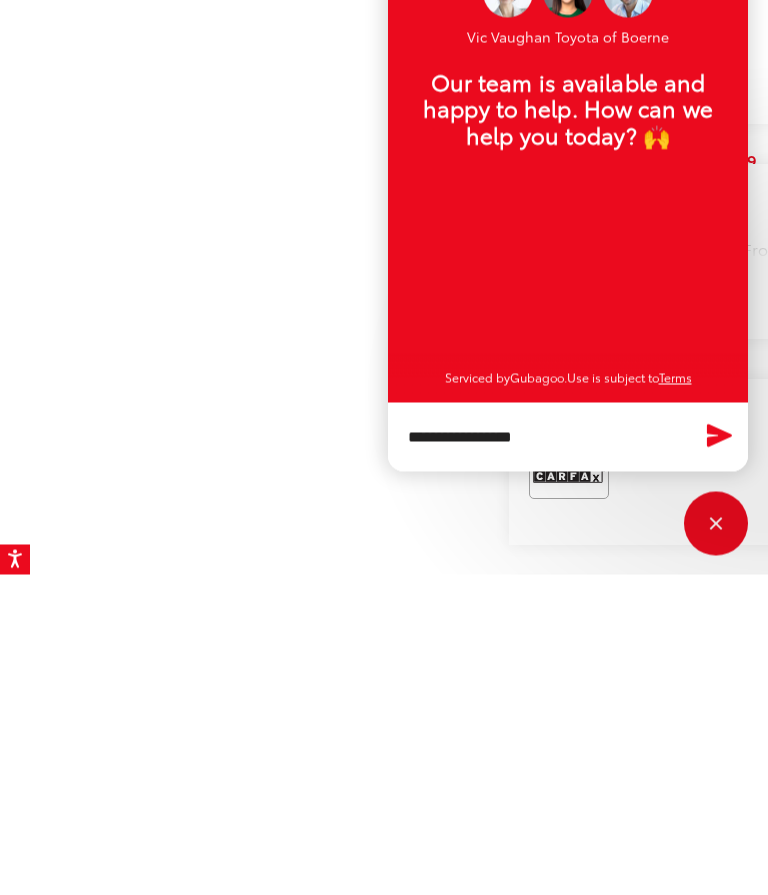 click 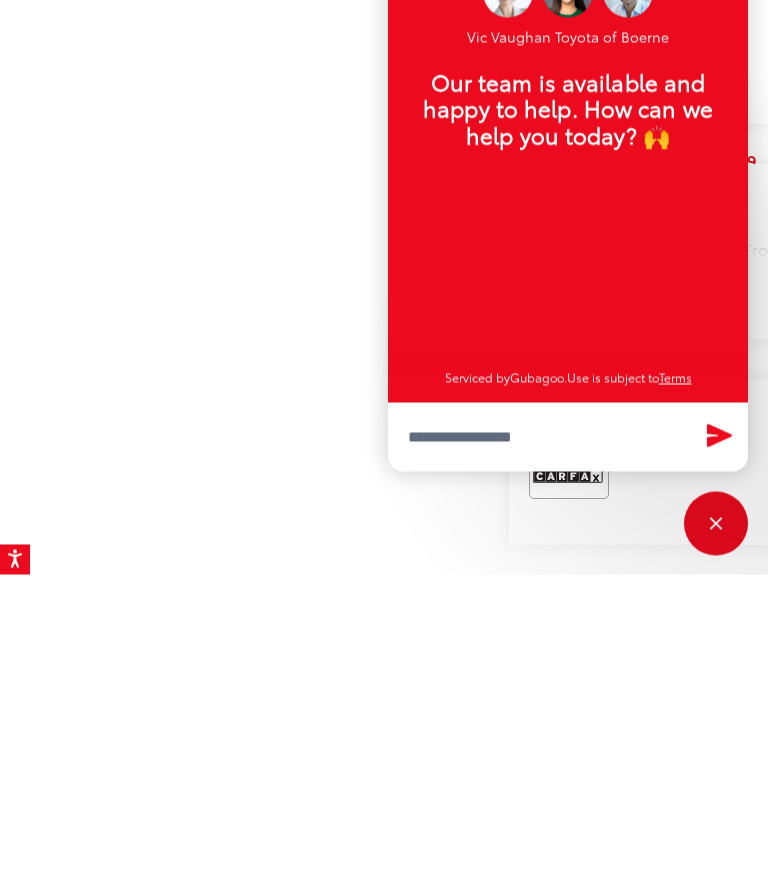scroll, scrollTop: 938, scrollLeft: 0, axis: vertical 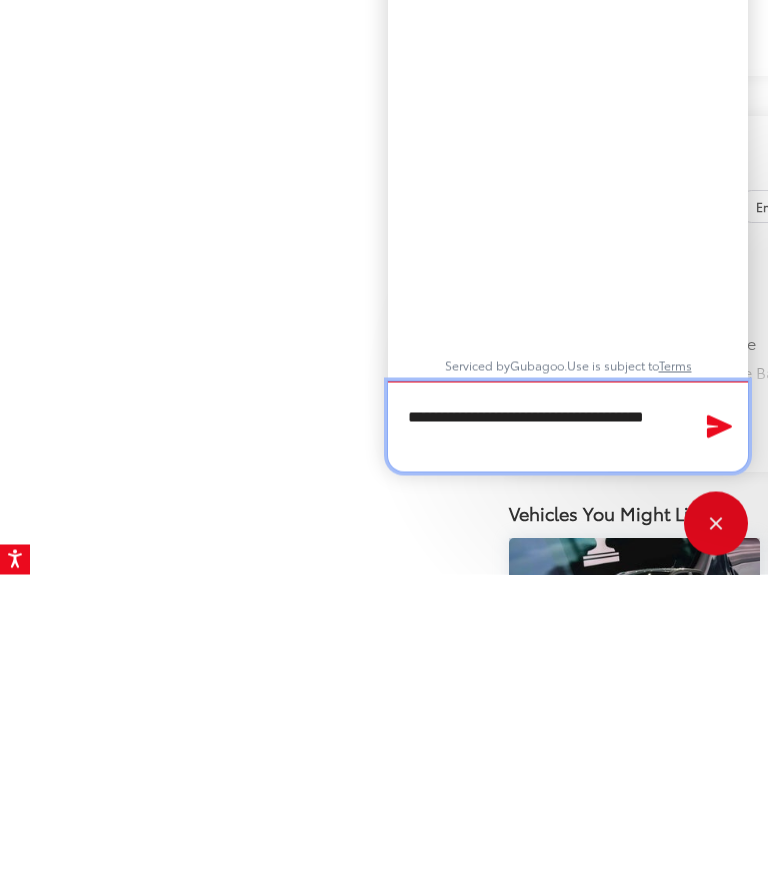 type on "**********" 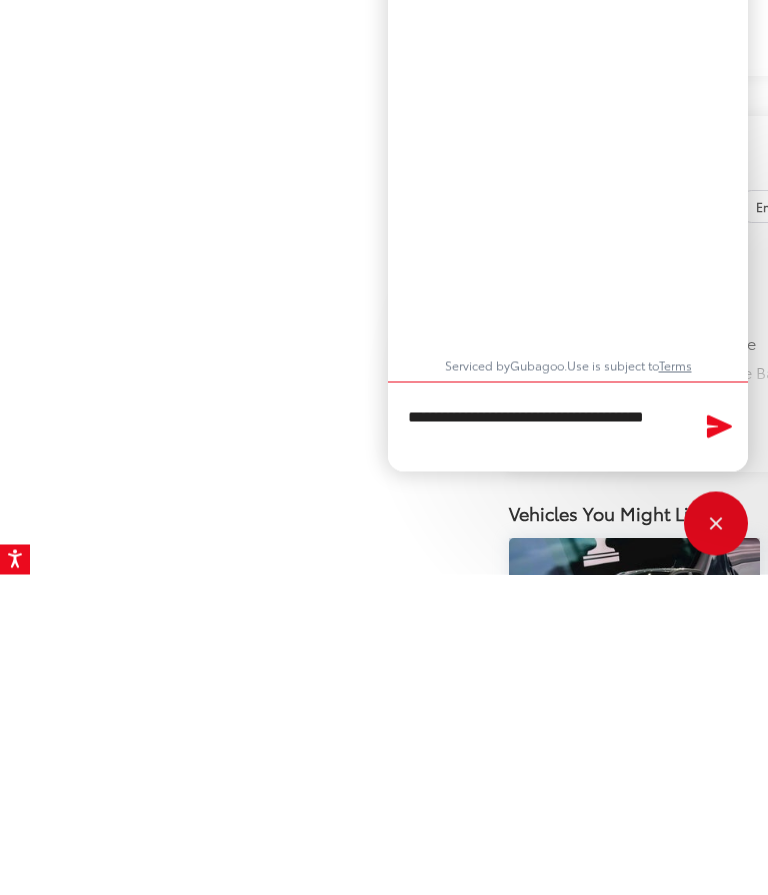 click 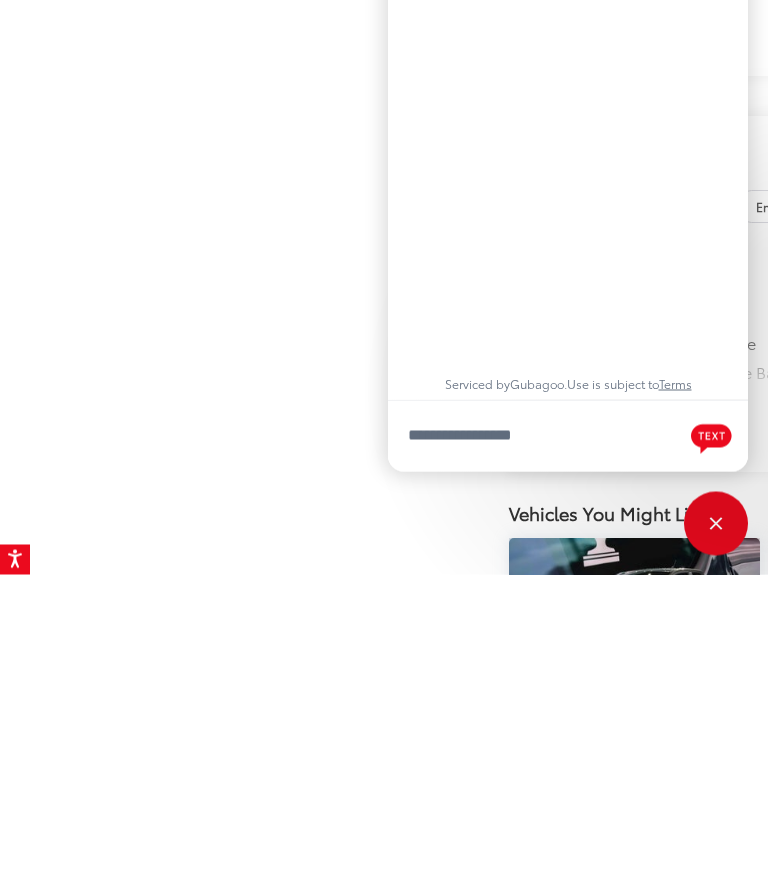 scroll, scrollTop: 1407, scrollLeft: 0, axis: vertical 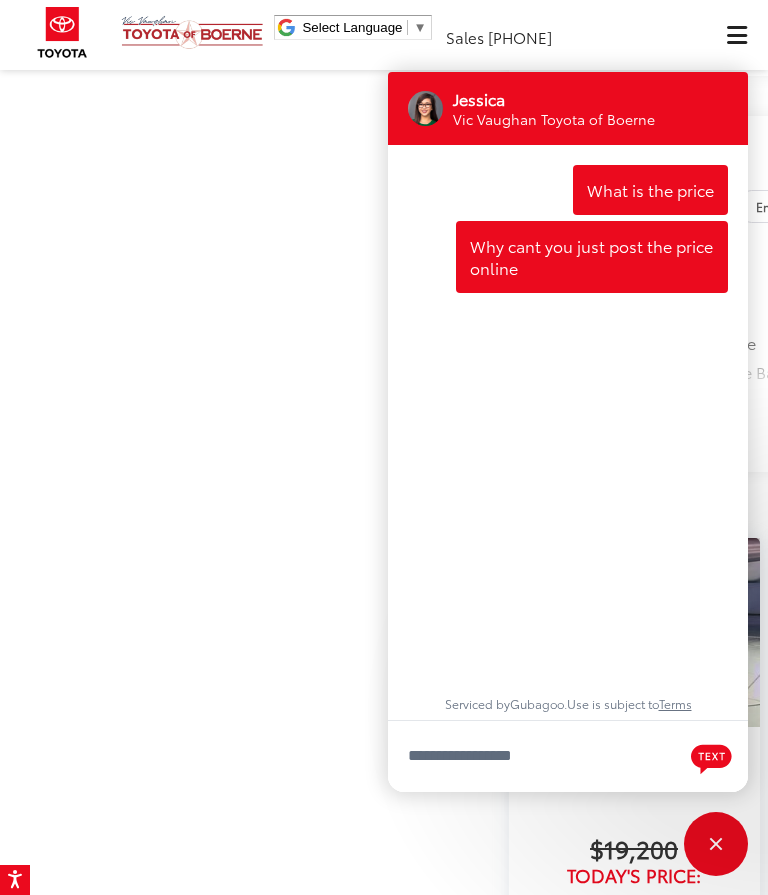 click on "Interior Color
Steel" at bounding box center (641, -937) 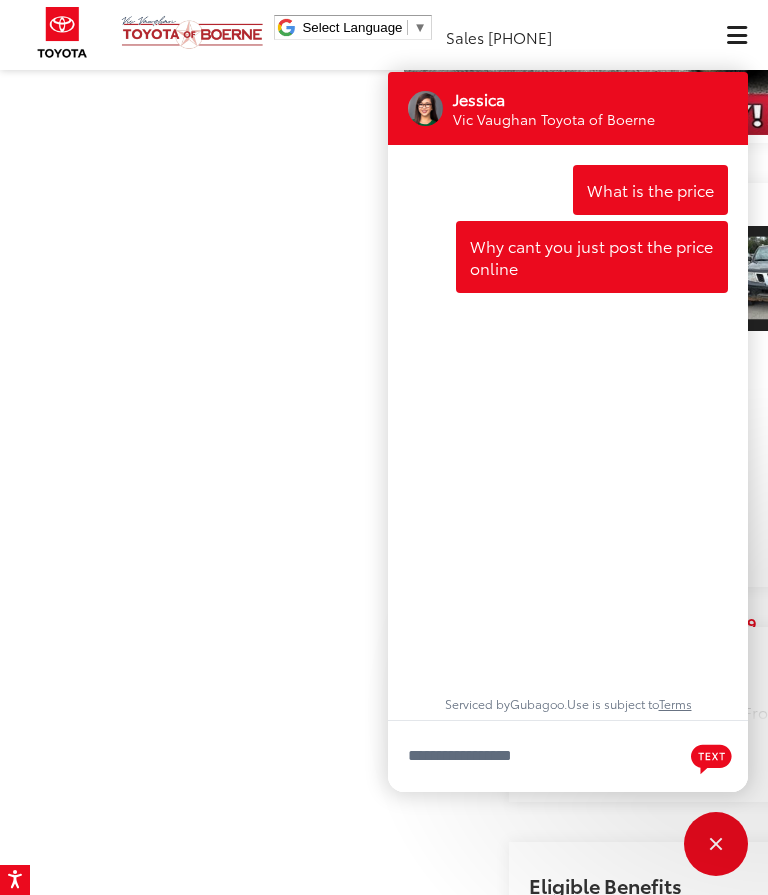 scroll, scrollTop: 476, scrollLeft: 0, axis: vertical 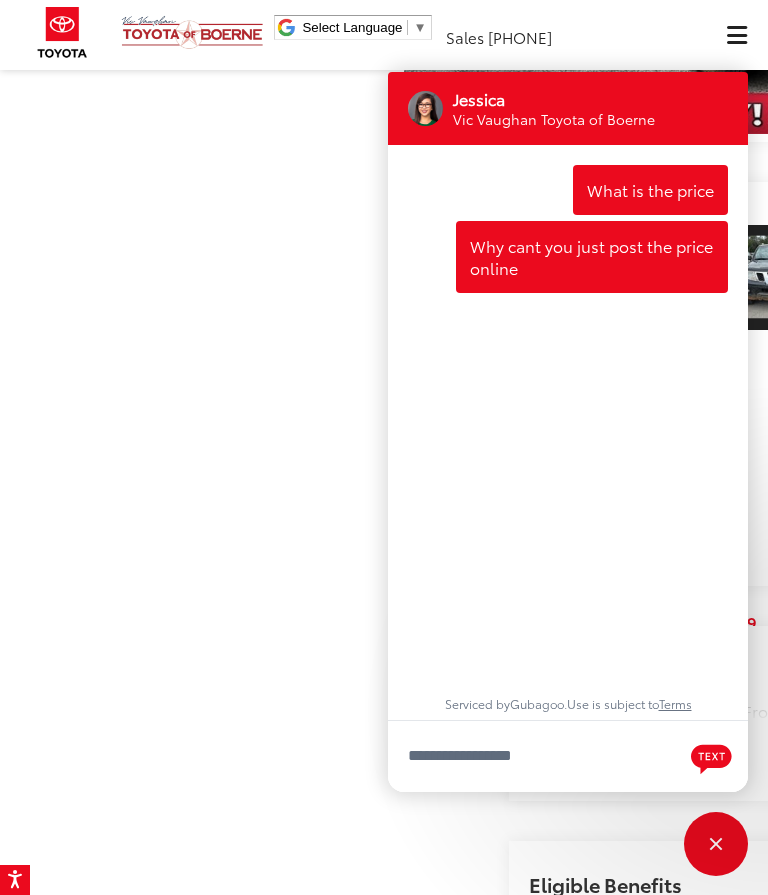 click on "Get Price Now" at bounding box center (768, -43) 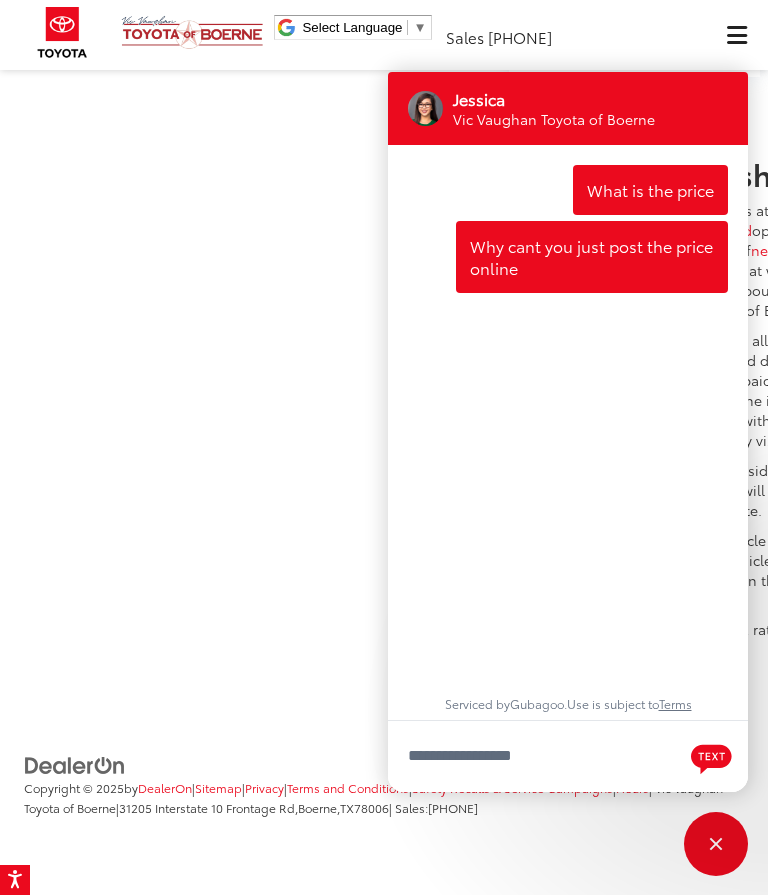 scroll, scrollTop: 2967, scrollLeft: 0, axis: vertical 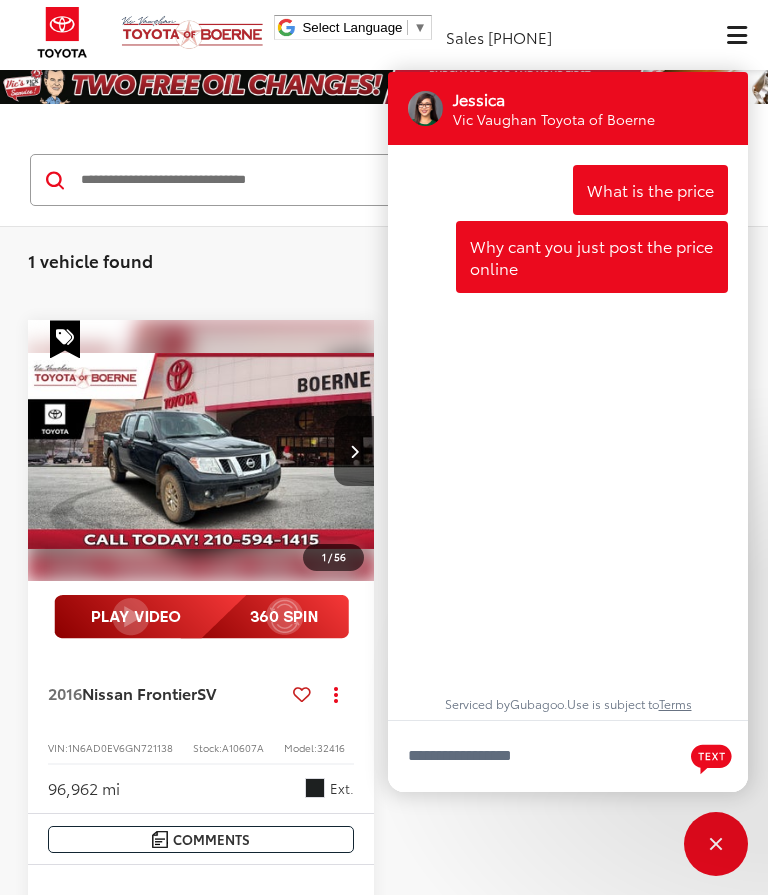 click at bounding box center [201, 451] 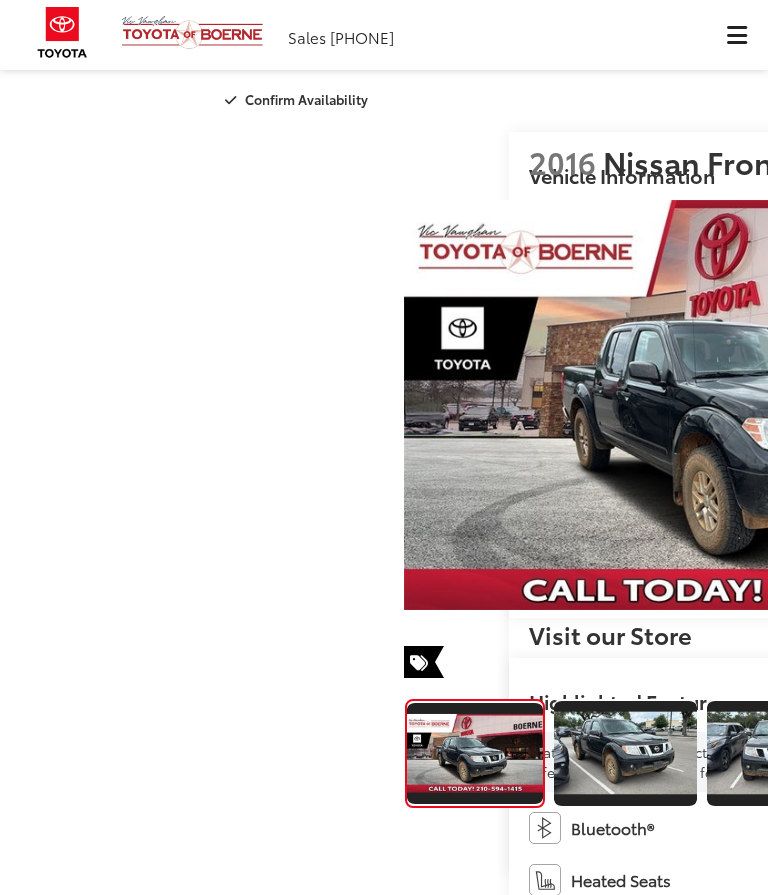 scroll, scrollTop: 0, scrollLeft: 0, axis: both 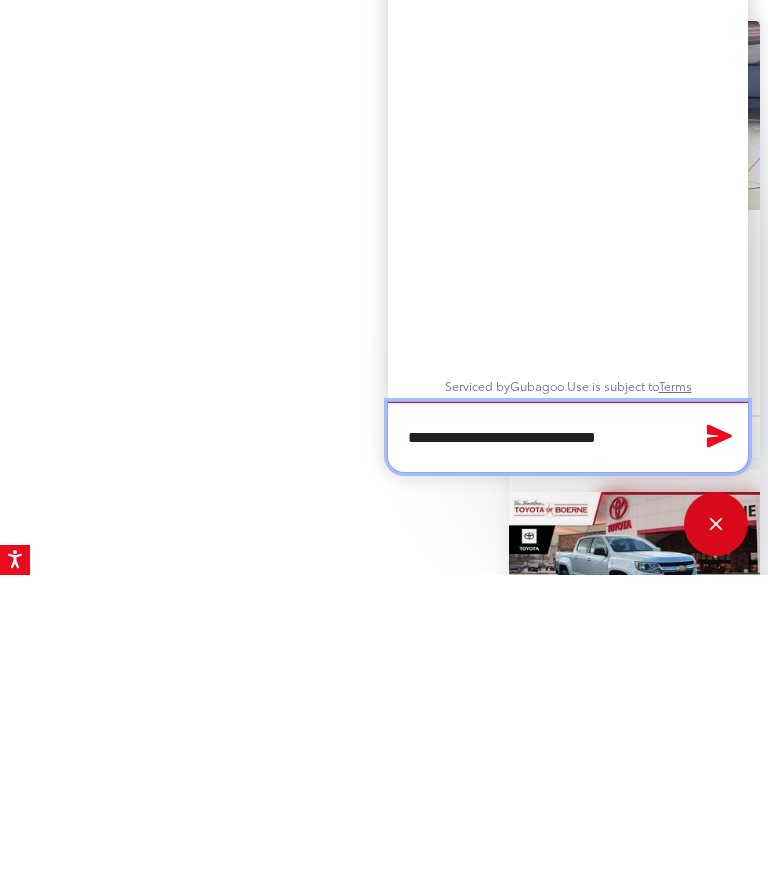 type on "**********" 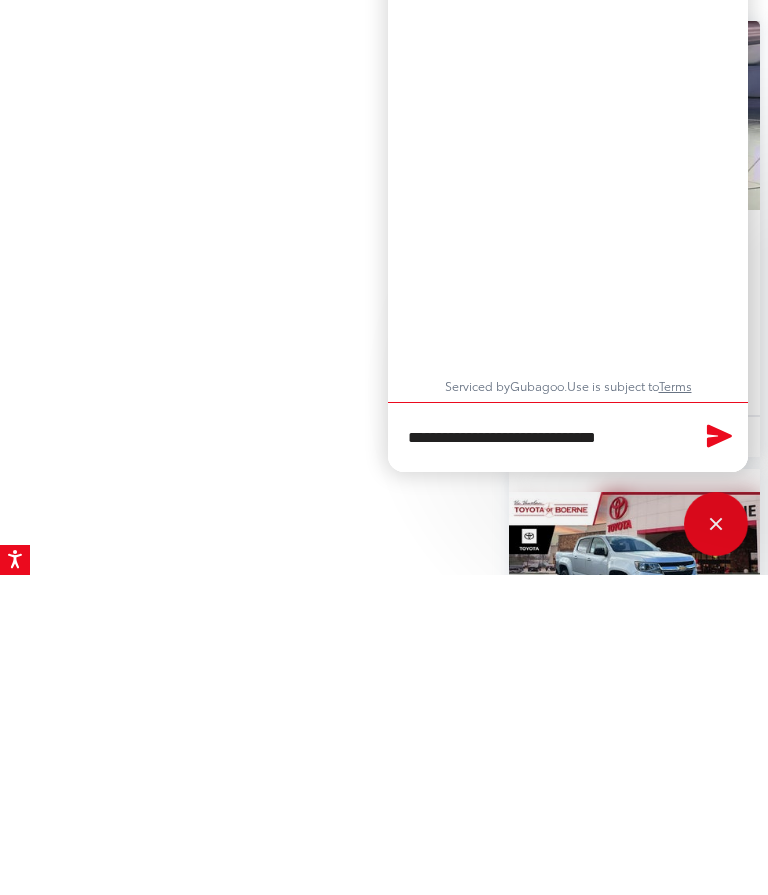 click 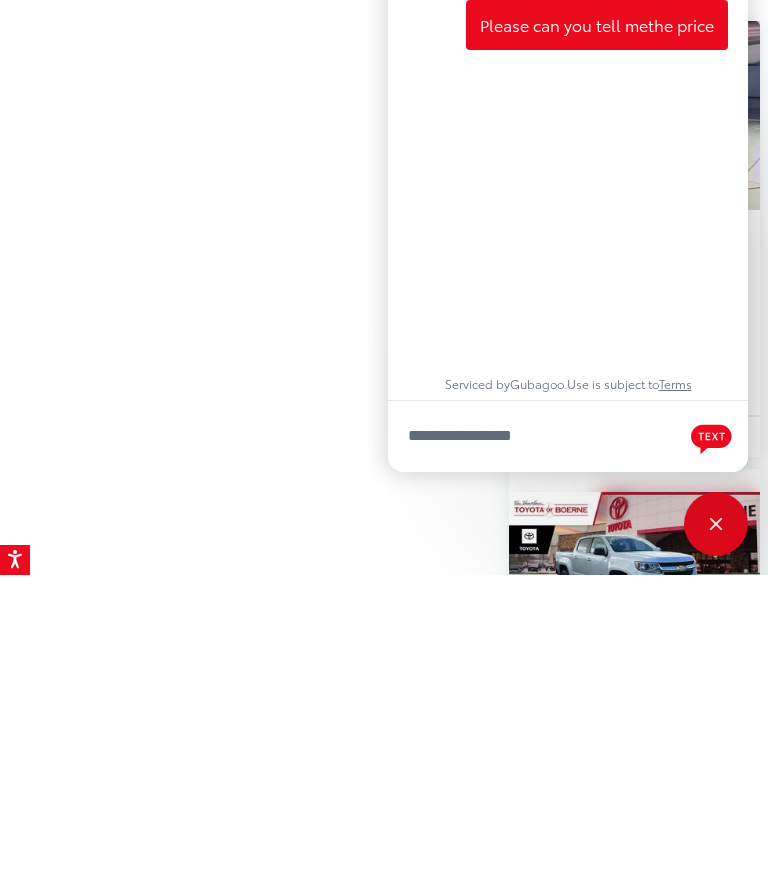 scroll, scrollTop: 1924, scrollLeft: 0, axis: vertical 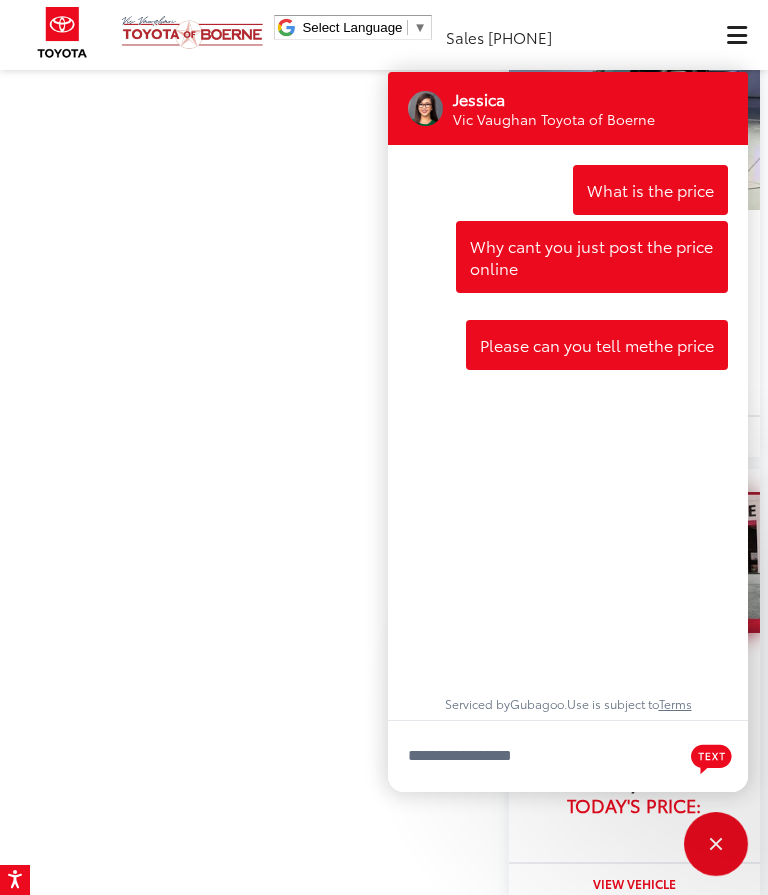 click on "Body Style
4D Crew Cab
Exterior Color
Magnetic Black
Interior Color
Steel
Mileage
96,962
City/Highway
15/21 MPG
Engine
6 Cyl - 4 L
Transmission
5-Speed Automatic with Overdrive / 4WD
Fuel Type
Gasoline" at bounding box center (768, -1479) 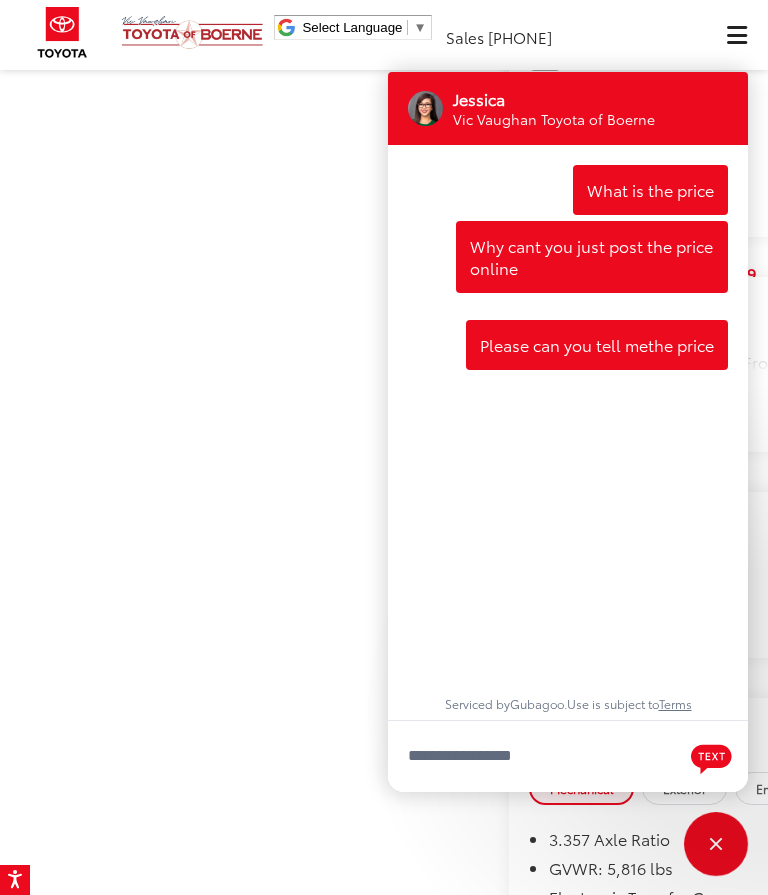 scroll, scrollTop: 824, scrollLeft: 0, axis: vertical 